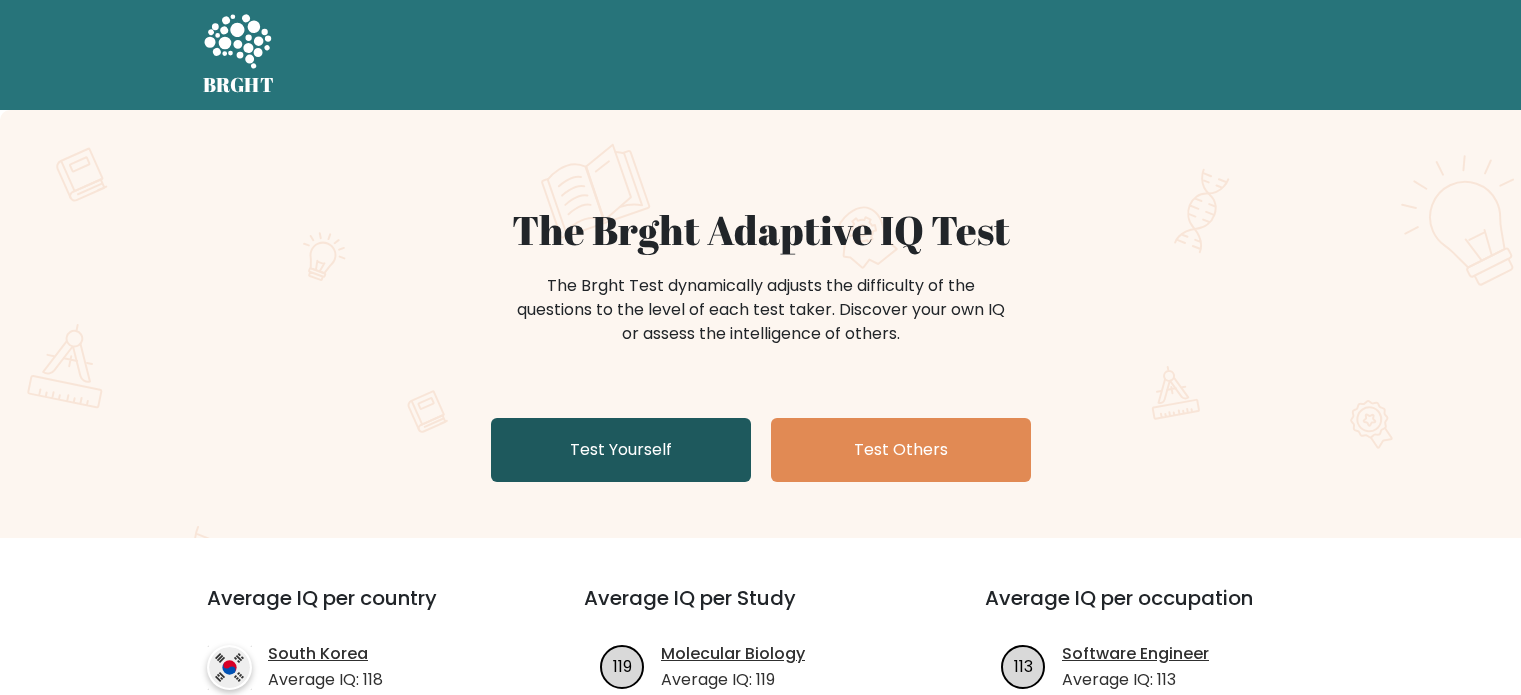 scroll, scrollTop: 0, scrollLeft: 0, axis: both 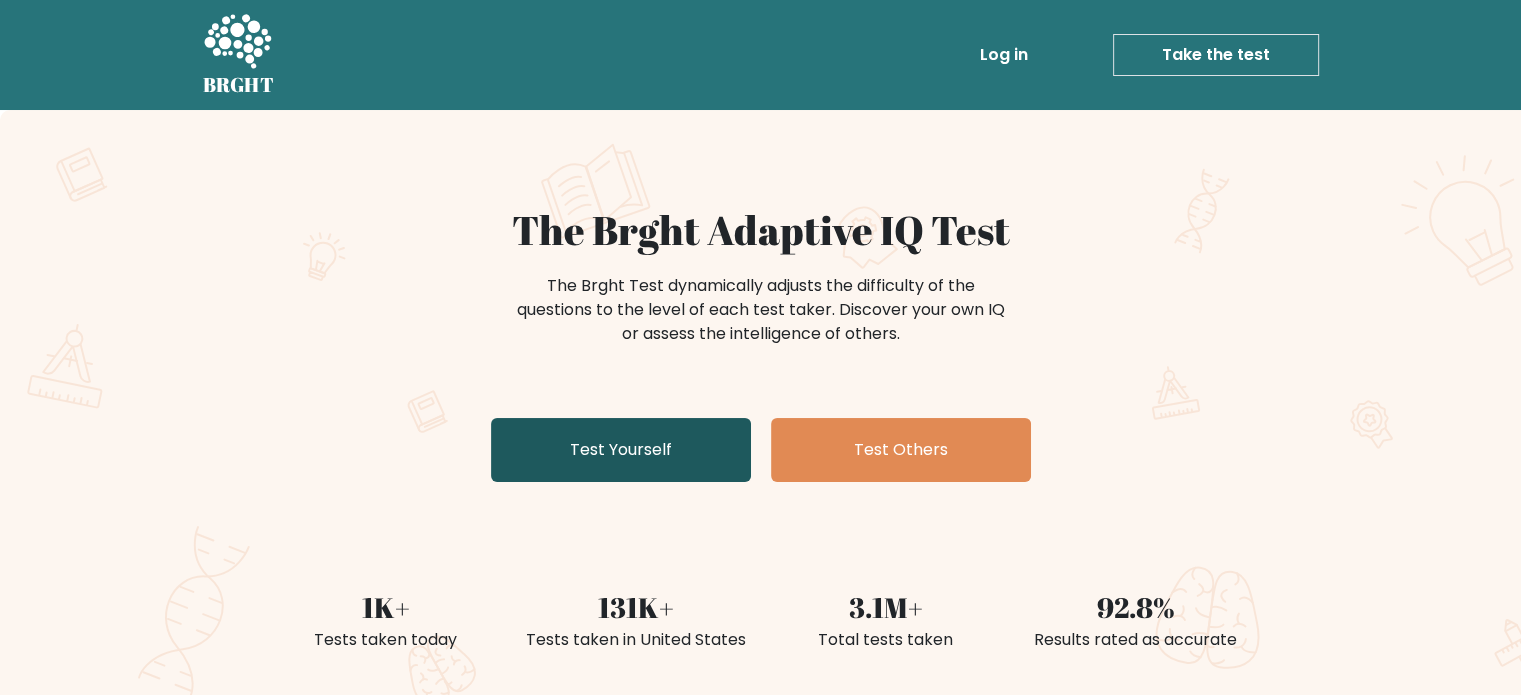 click on "Test Yourself" at bounding box center [621, 450] 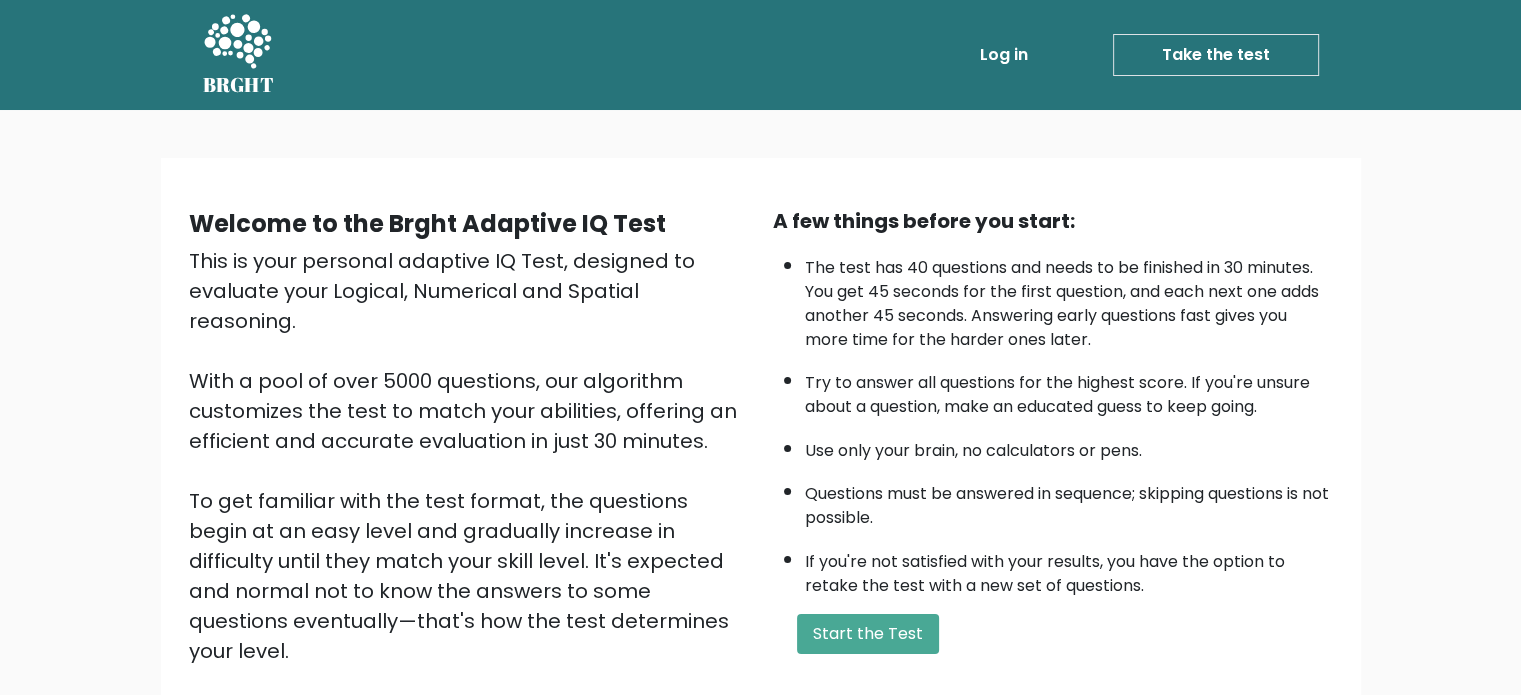 scroll, scrollTop: 220, scrollLeft: 0, axis: vertical 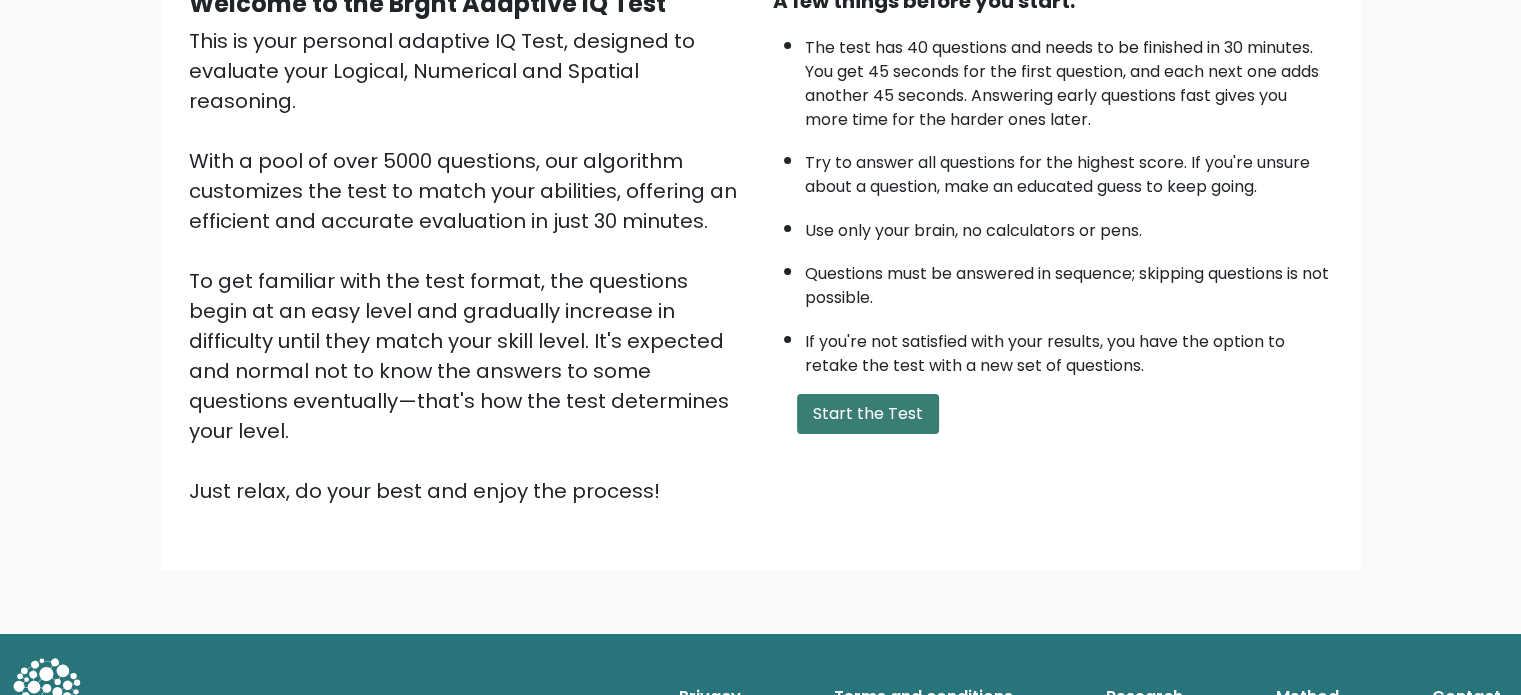 click on "Start the Test" at bounding box center [868, 414] 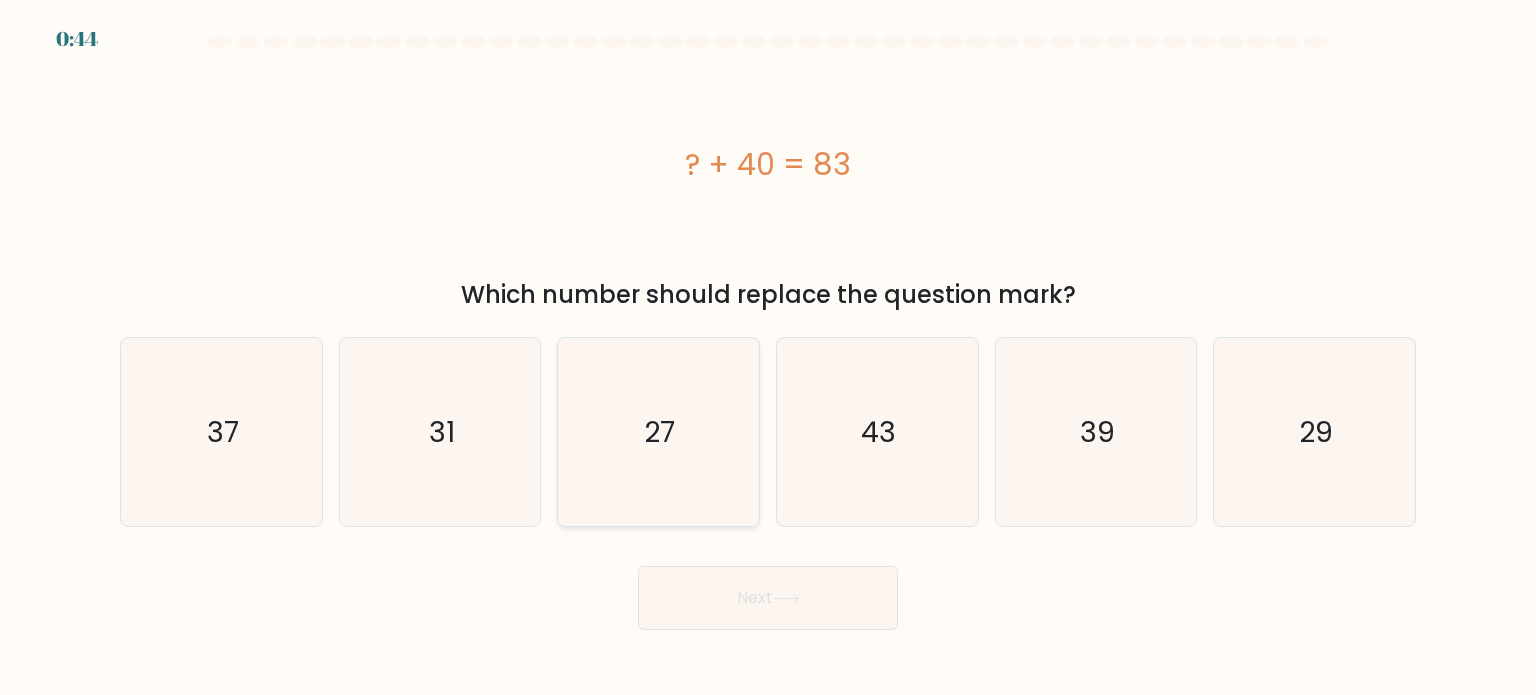 scroll, scrollTop: 0, scrollLeft: 0, axis: both 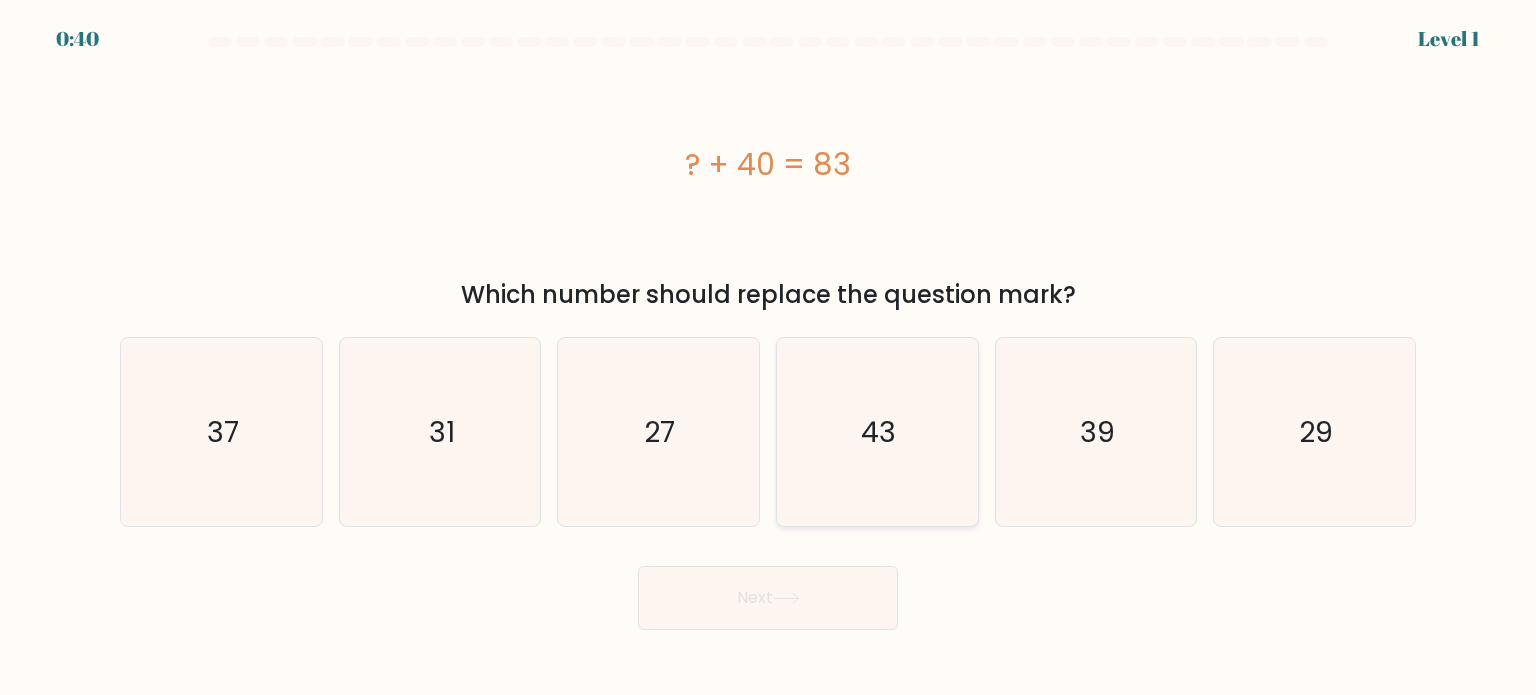 click on "43" at bounding box center (879, 431) 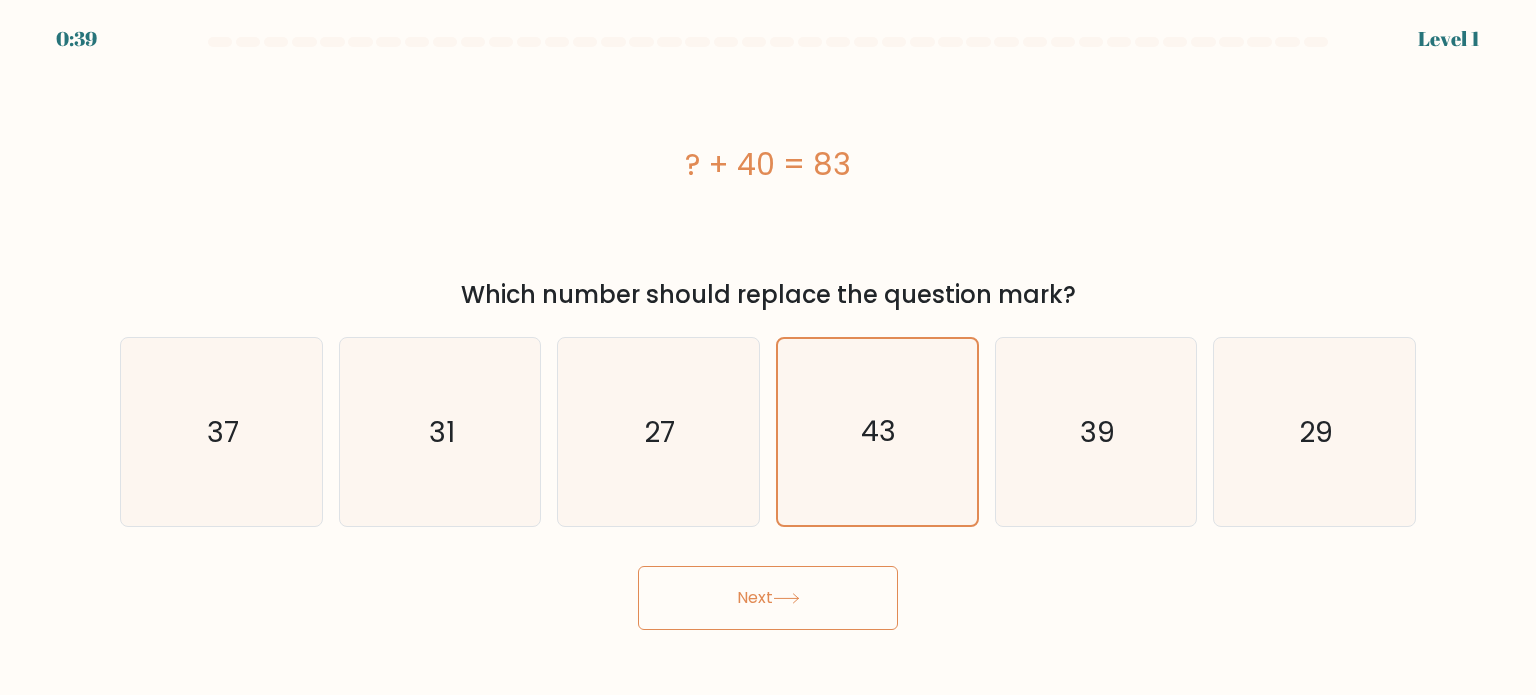 click on "Next" at bounding box center (768, 598) 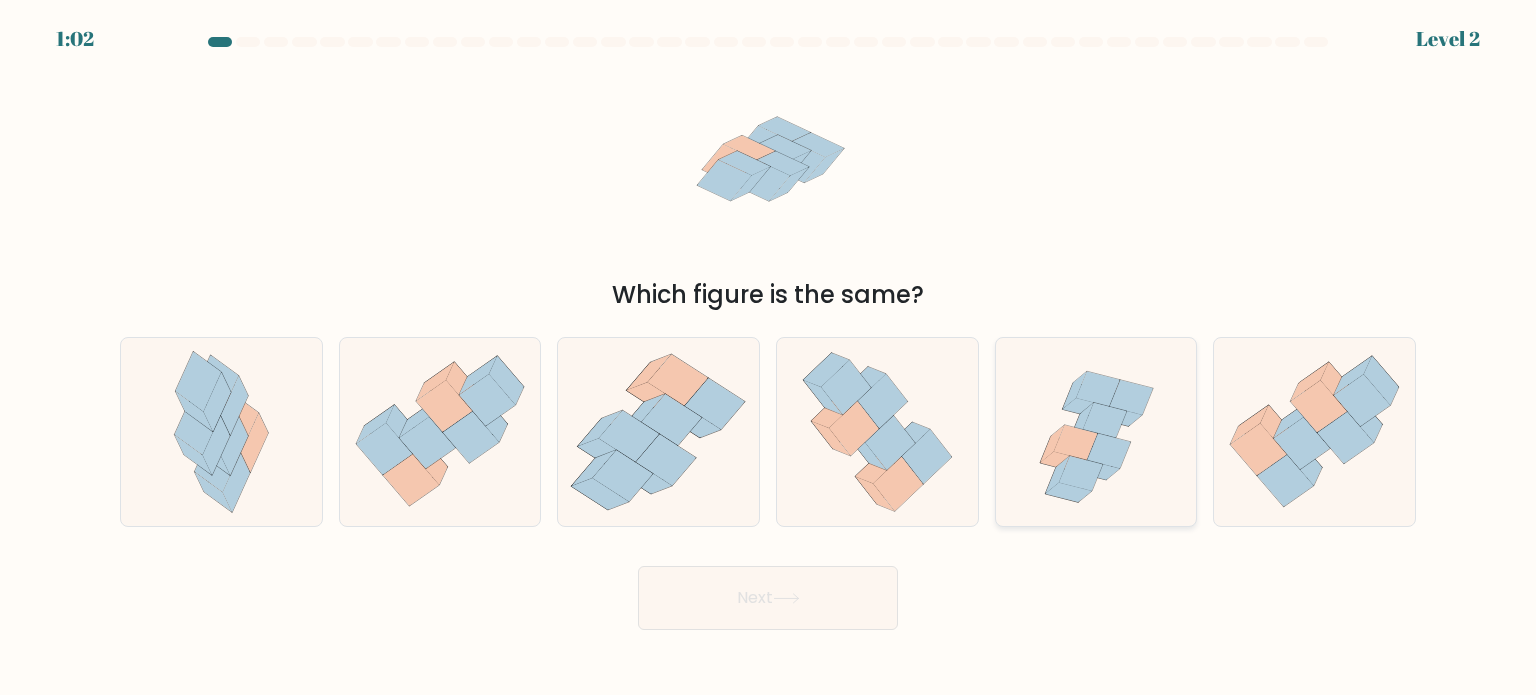 click at bounding box center [1081, 473] 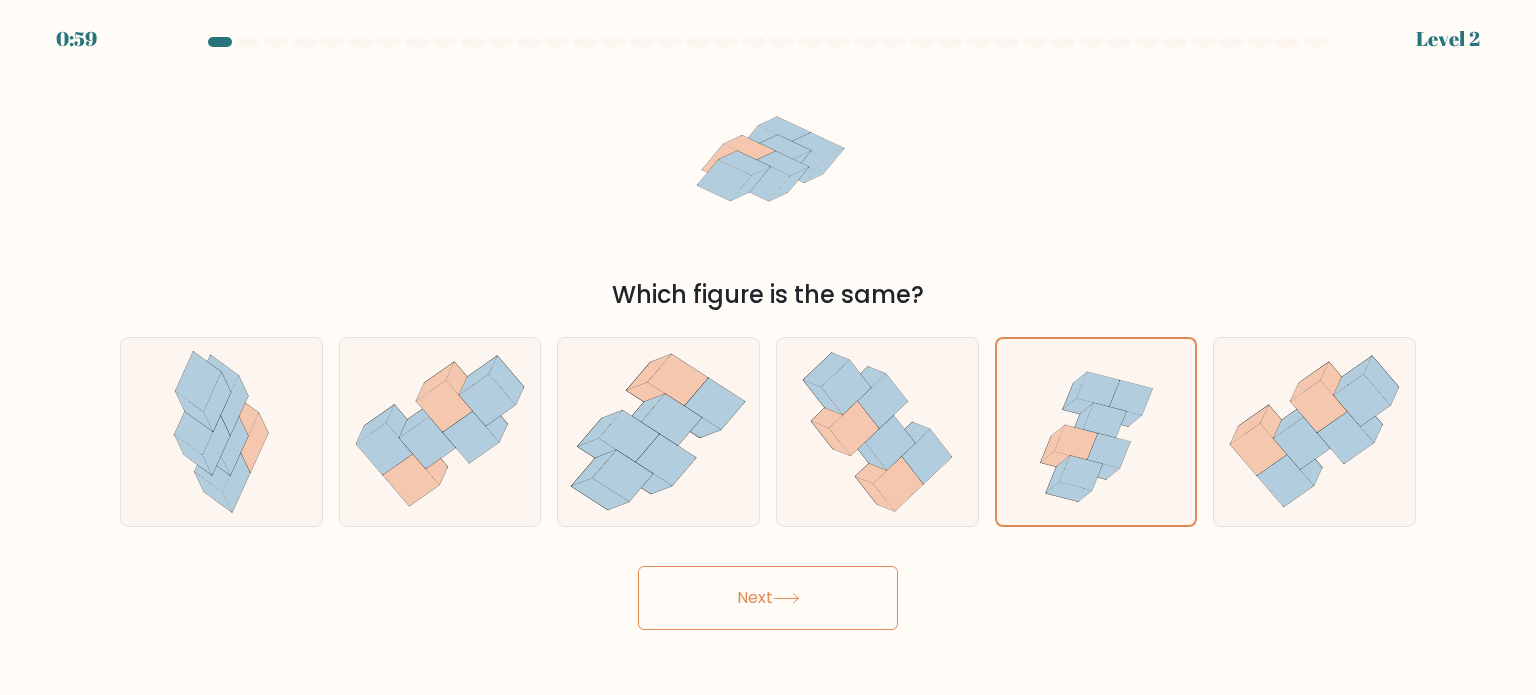 click on "Next" at bounding box center (768, 598) 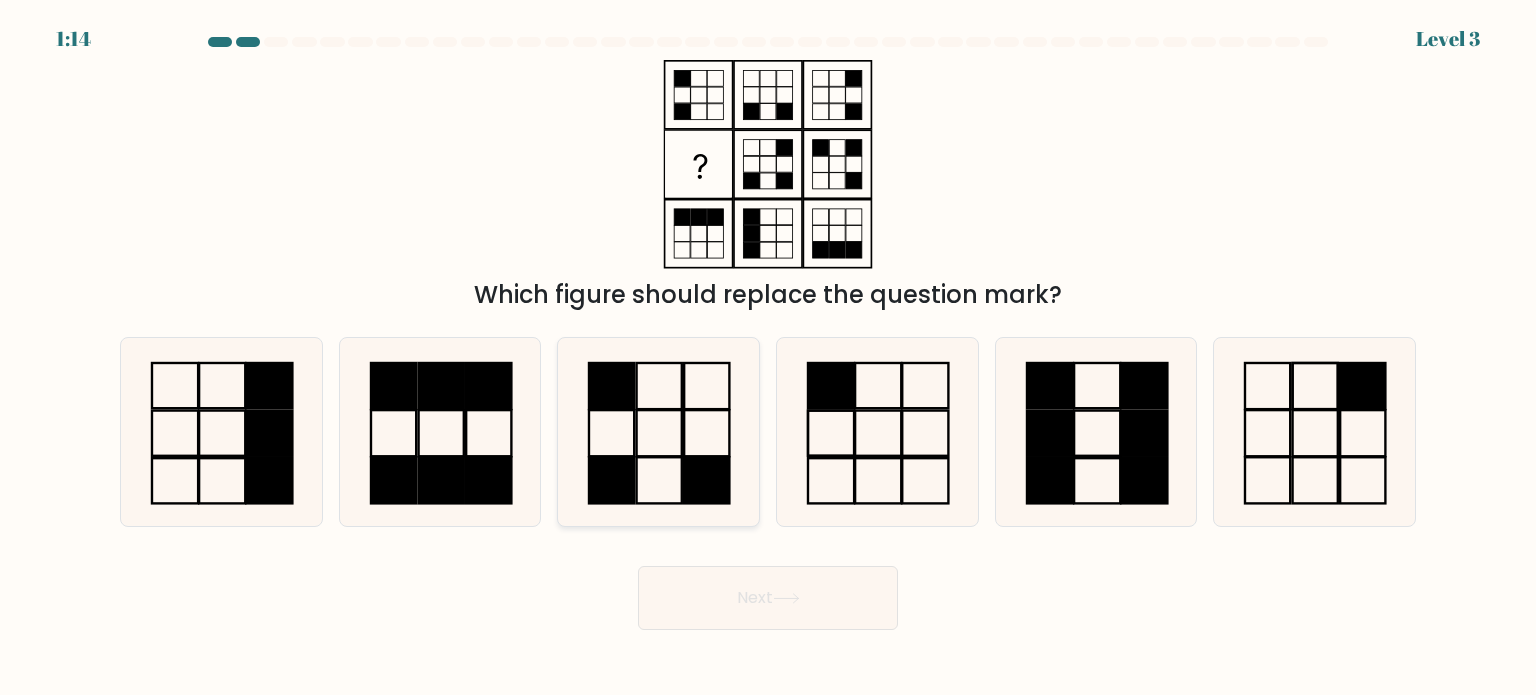click at bounding box center [611, 480] 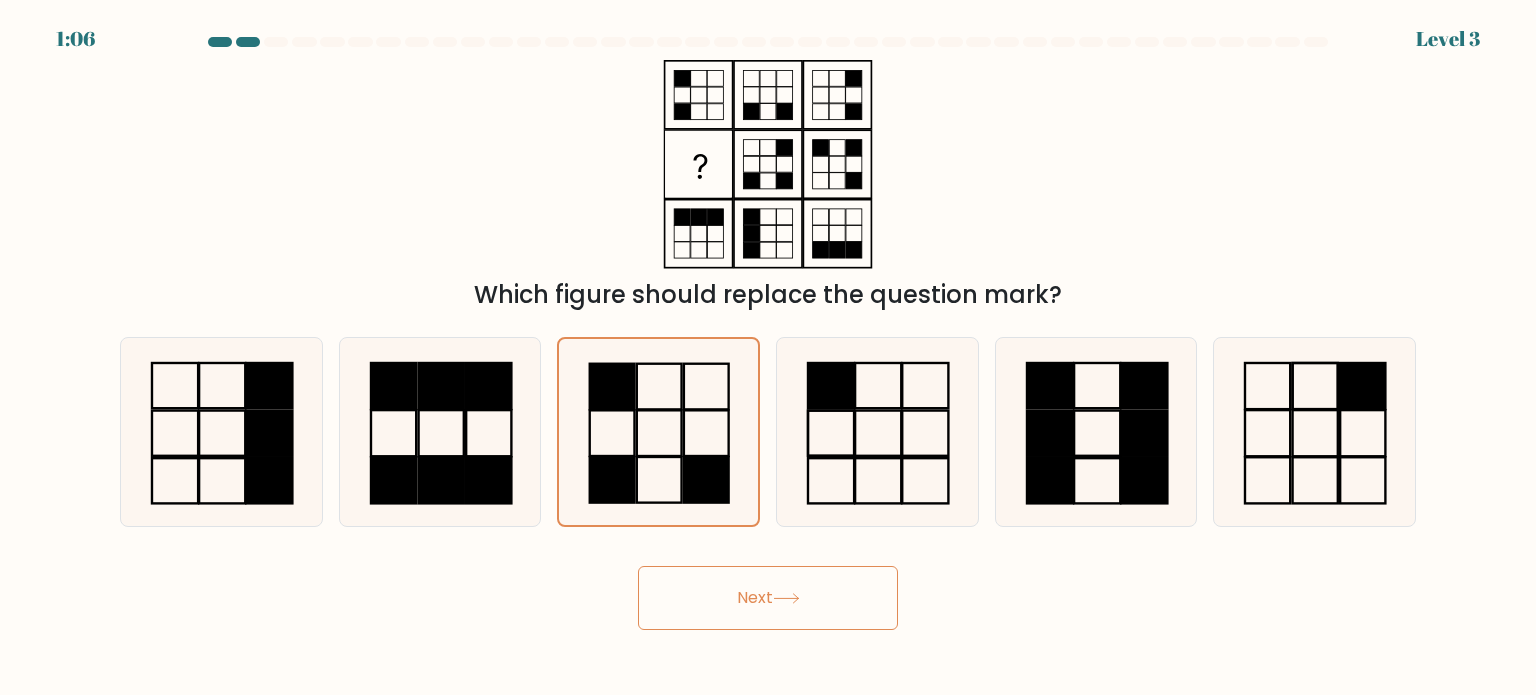 click on "Next" at bounding box center (768, 598) 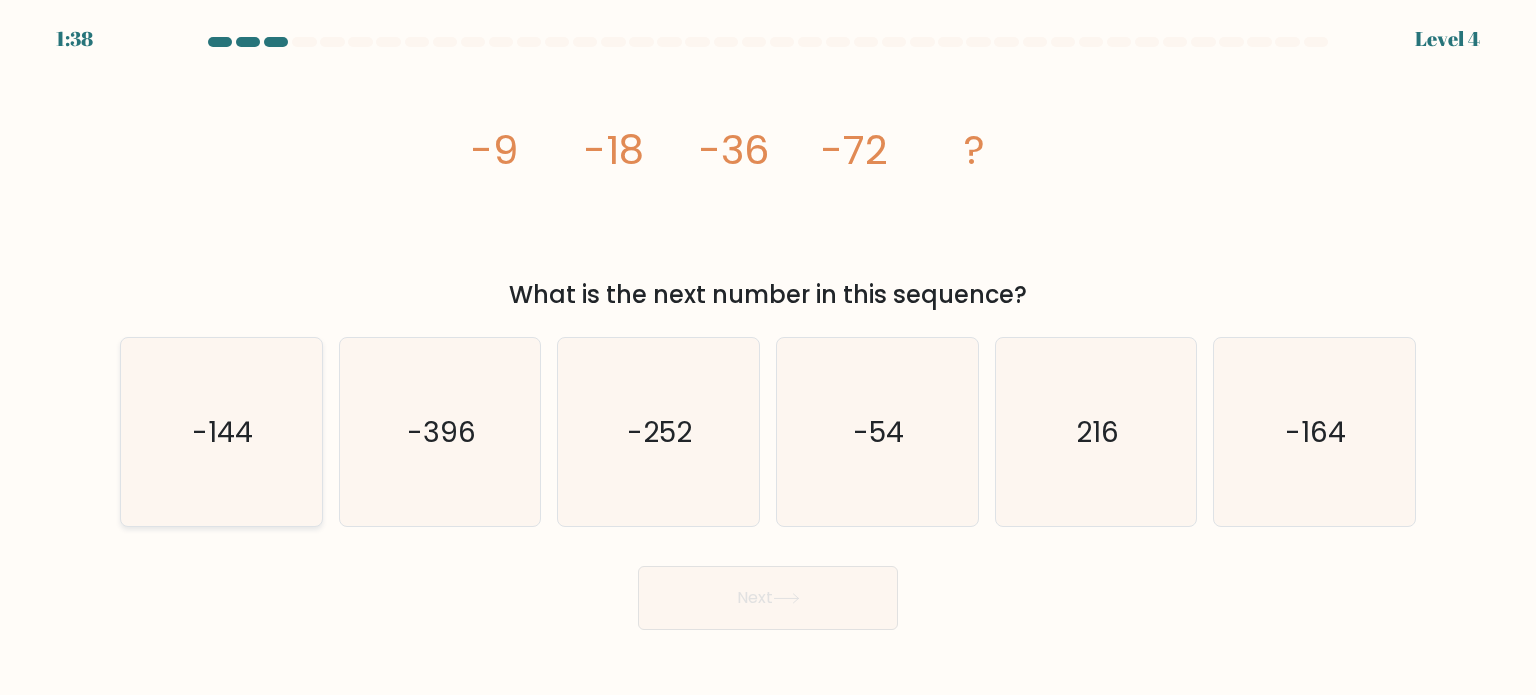click on "-144" at bounding box center (221, 432) 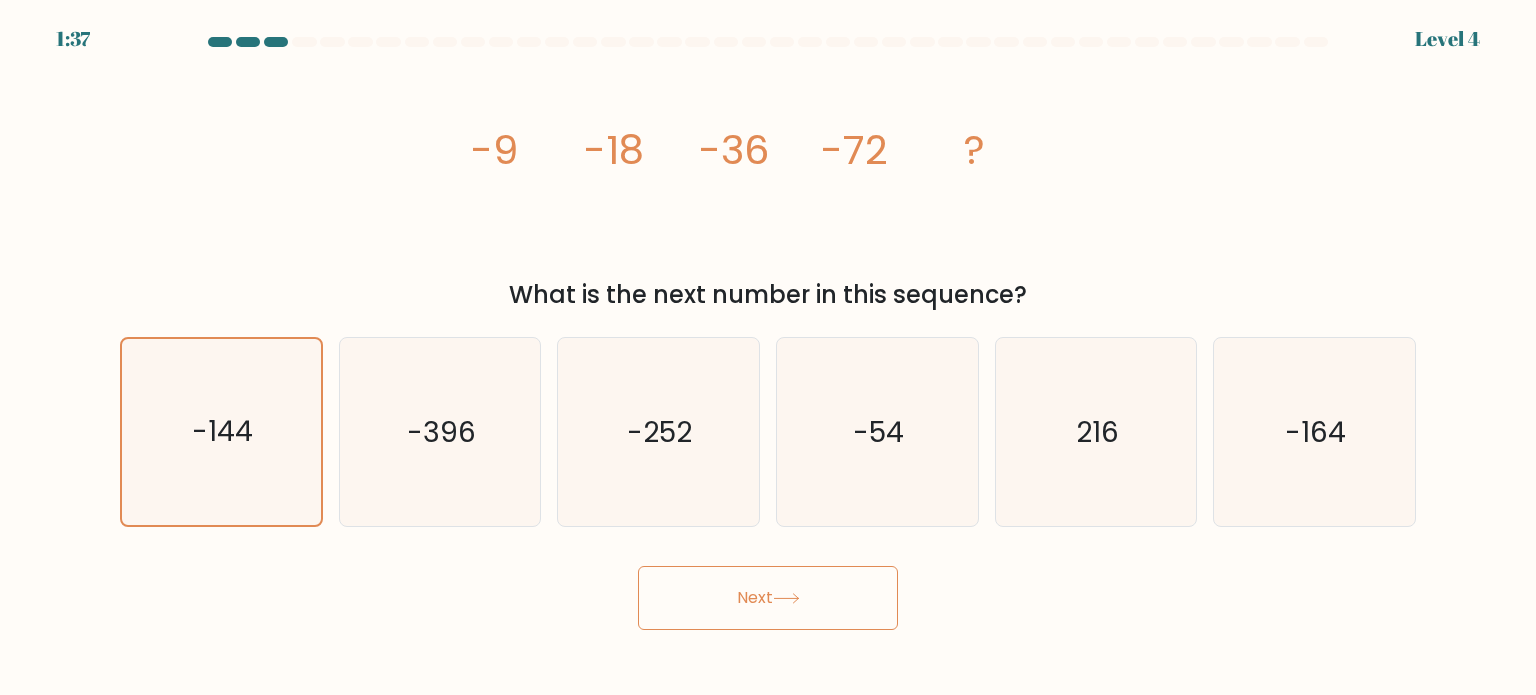 click on "Next" at bounding box center [768, 598] 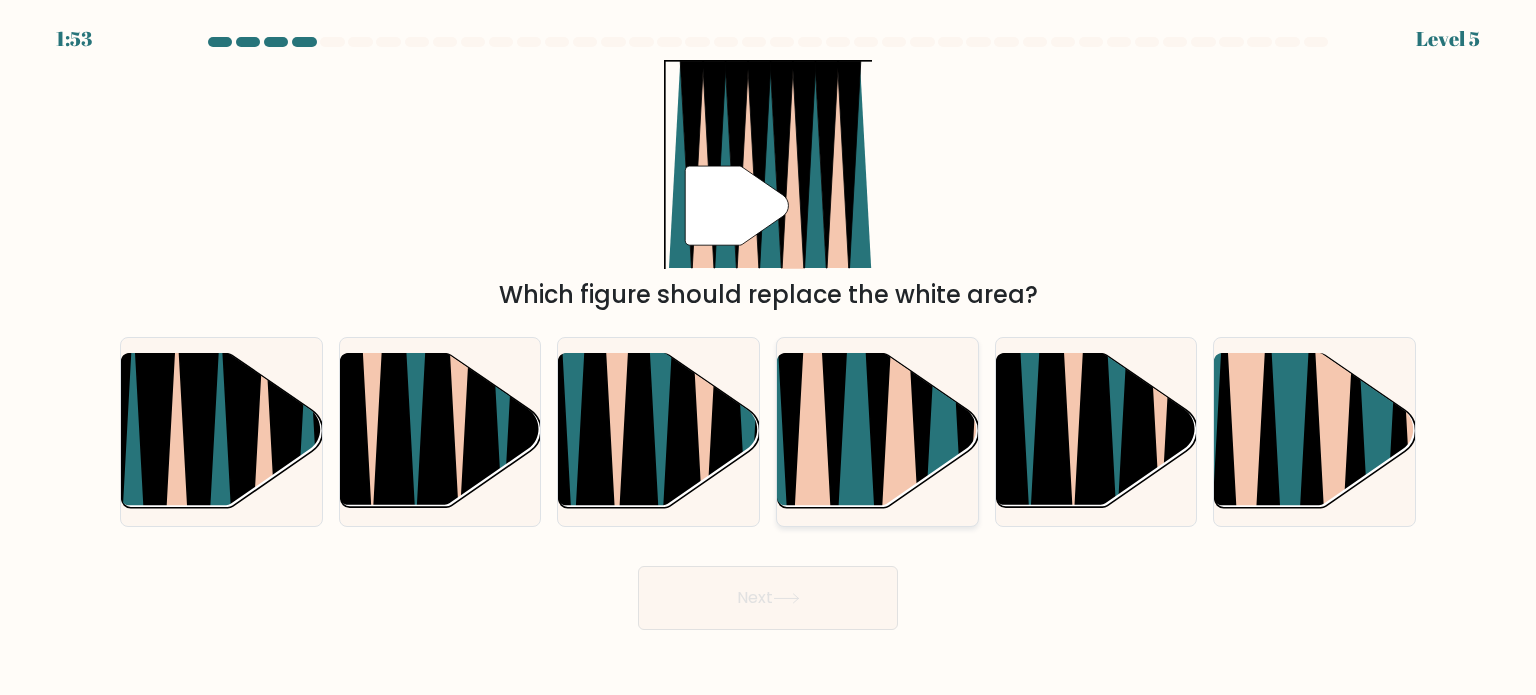 click at bounding box center [856, 351] 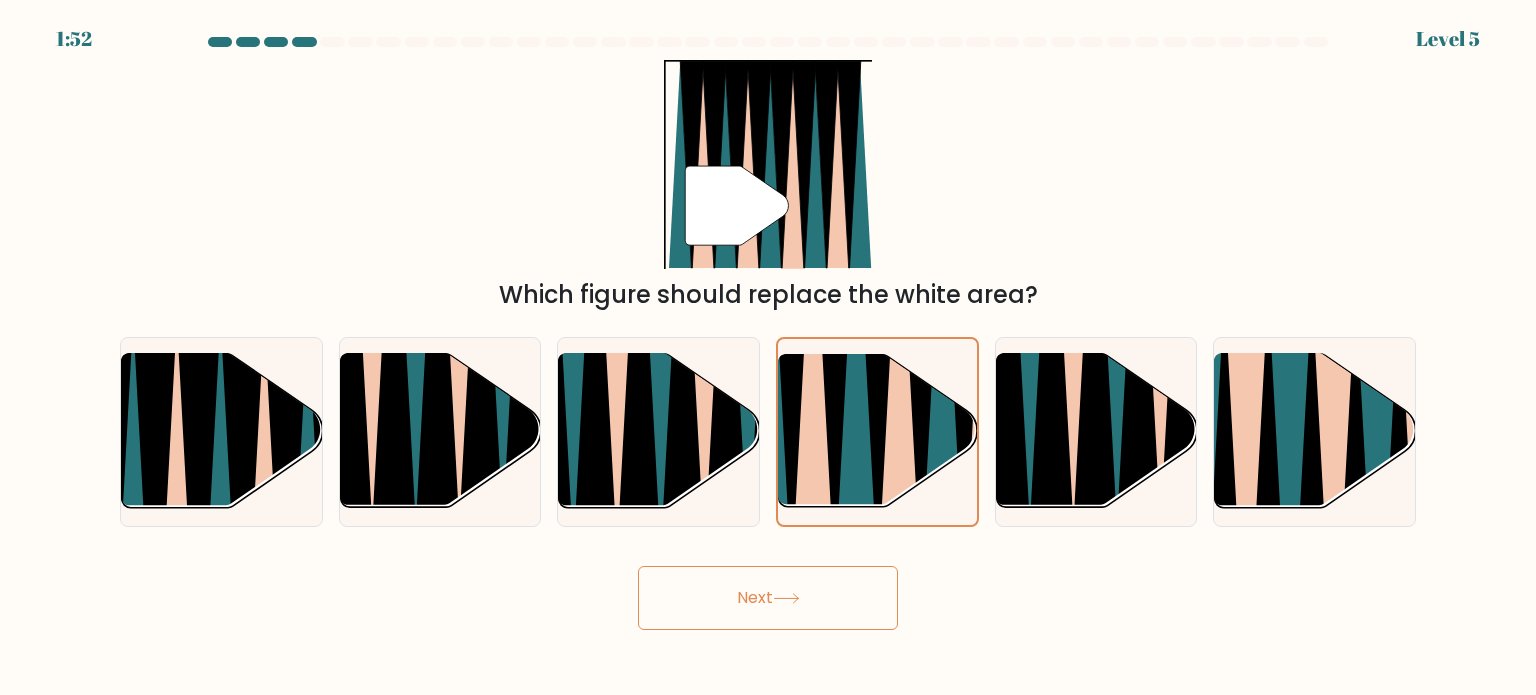 click on "1:52
Level 5" at bounding box center (768, 347) 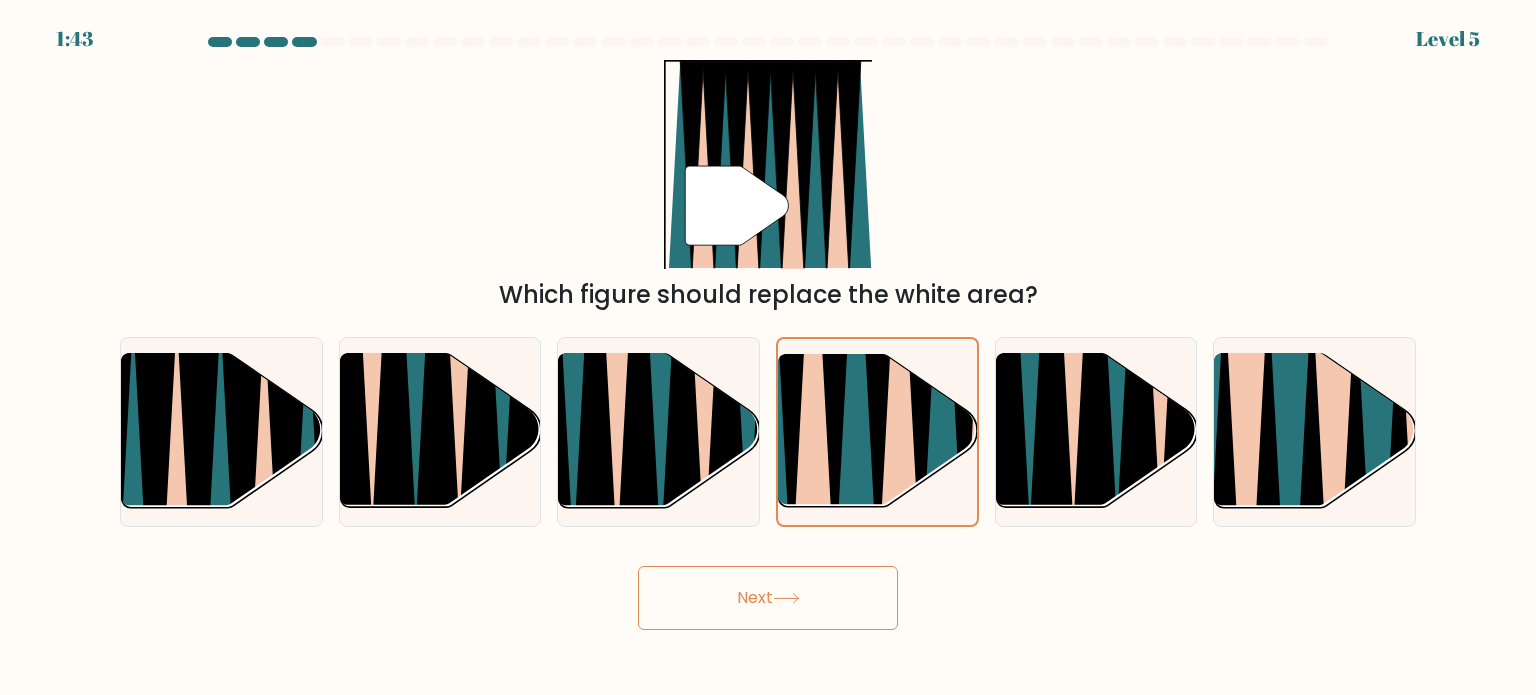 click on "Next" at bounding box center [768, 598] 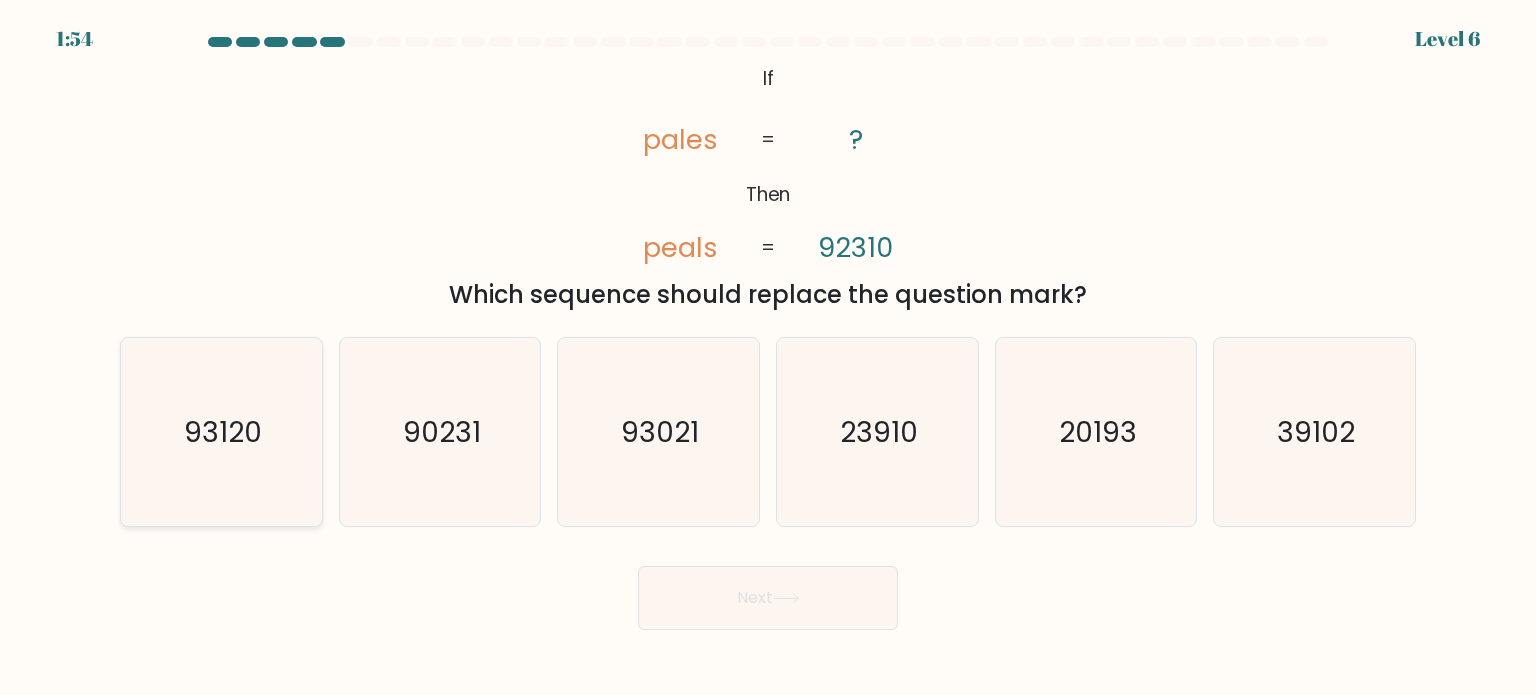 click on "93120" at bounding box center [221, 432] 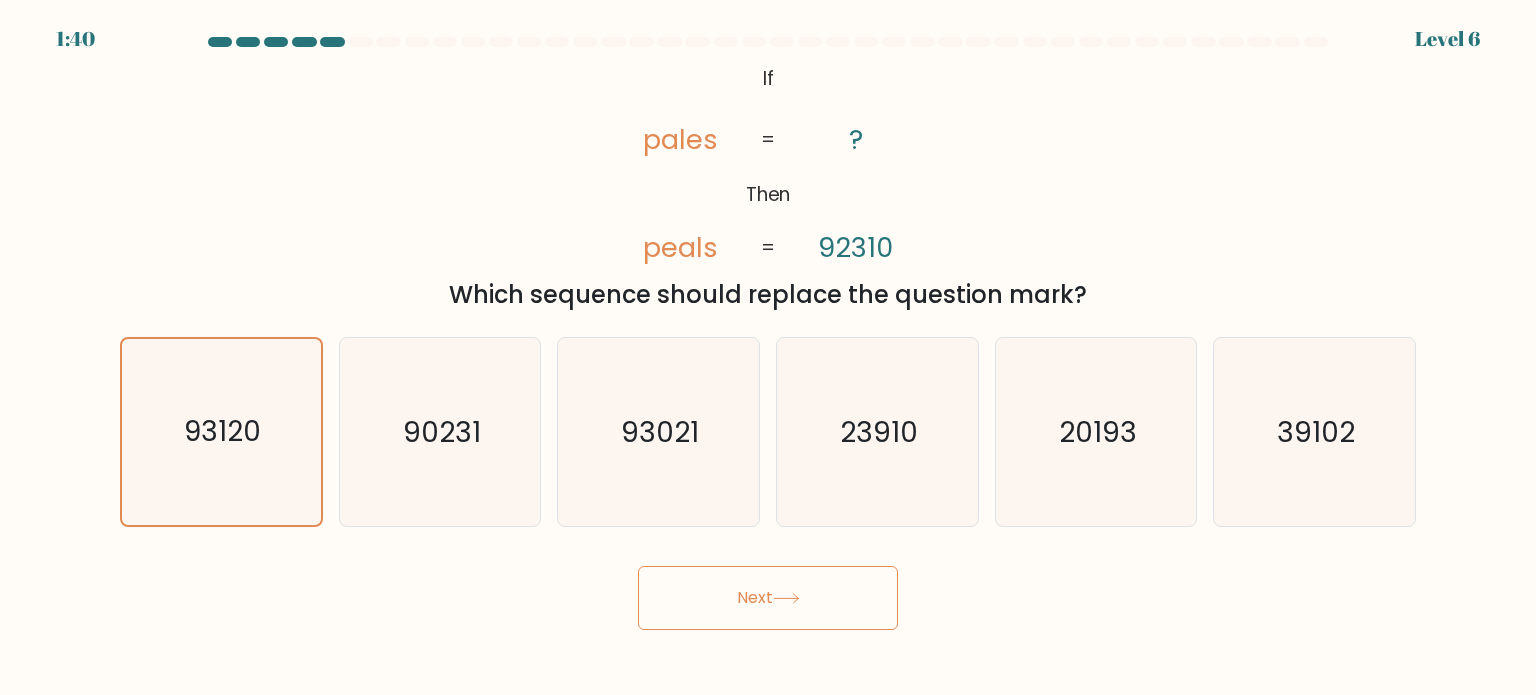 click on "Next" at bounding box center [768, 598] 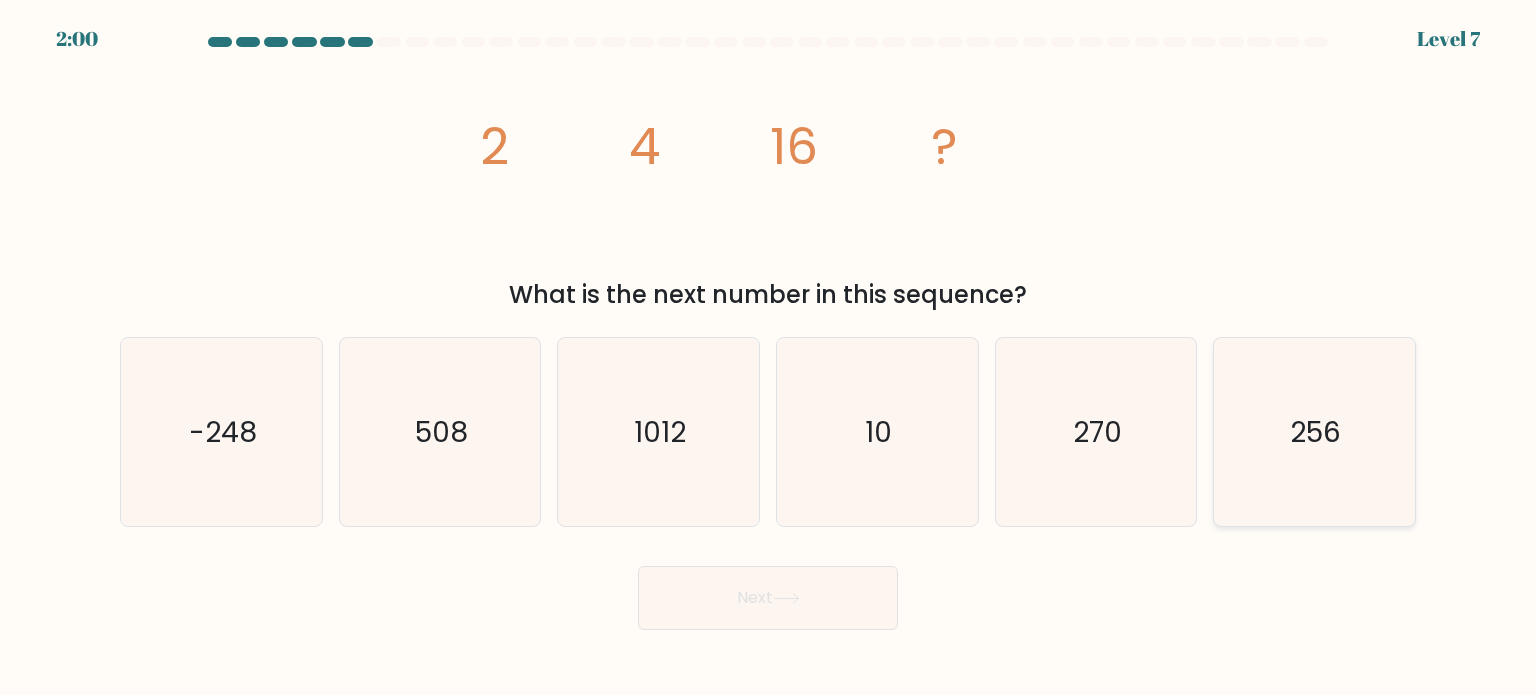 click on "256" at bounding box center (1314, 432) 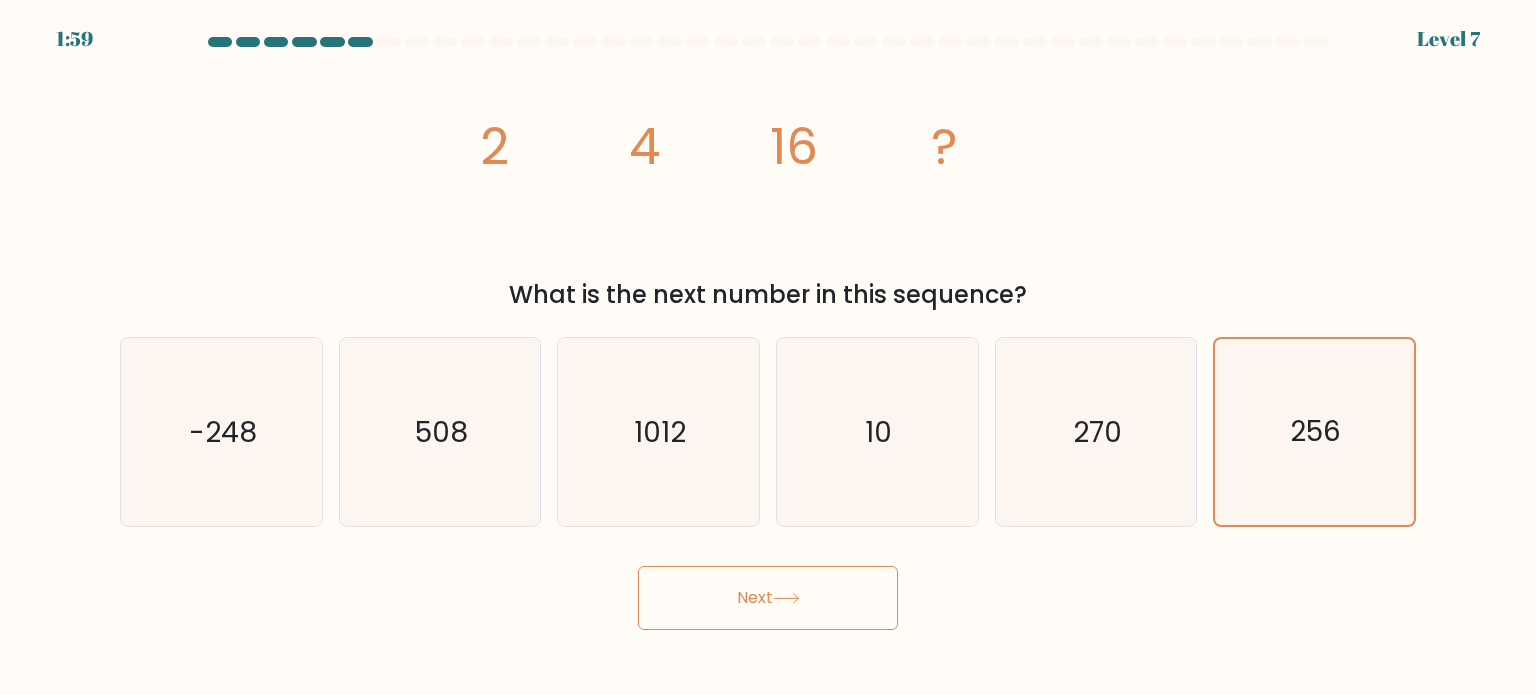 click on "Next" at bounding box center (768, 598) 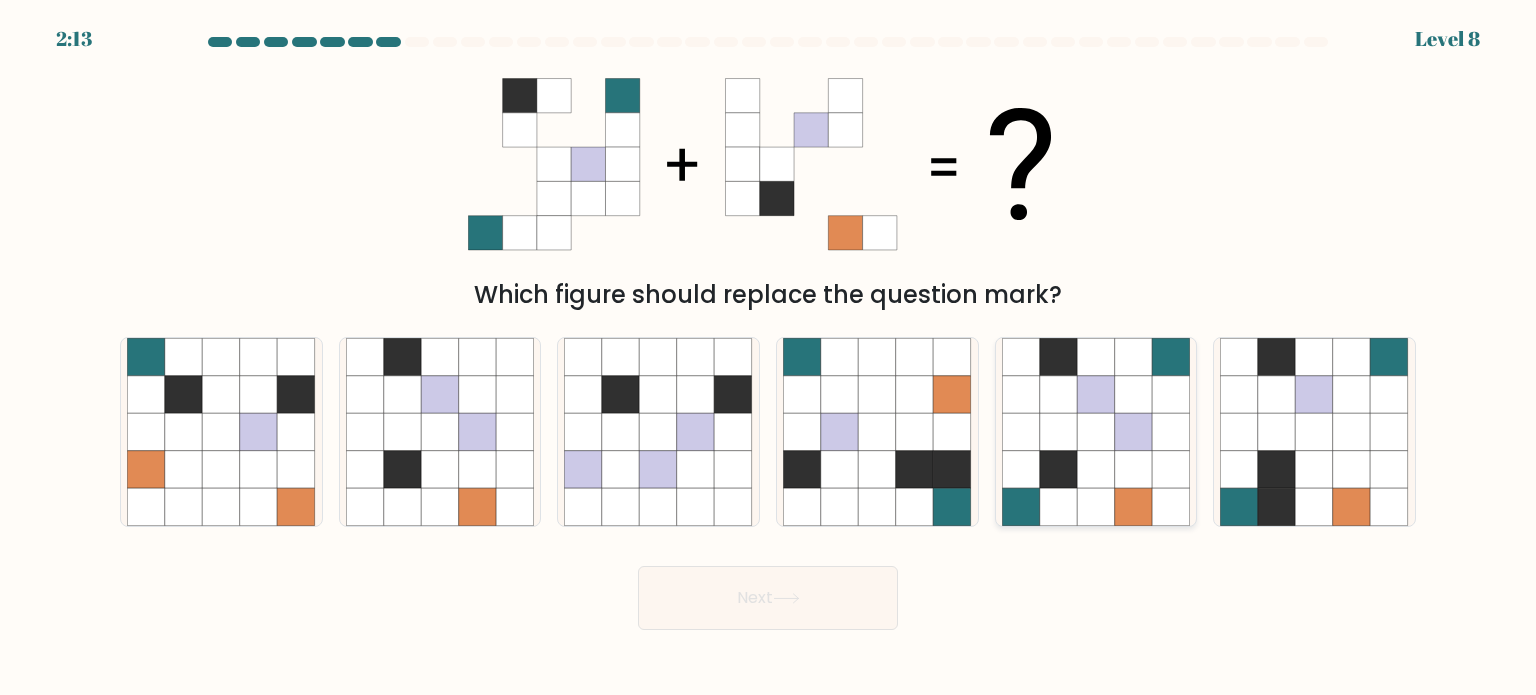 click at bounding box center (1059, 432) 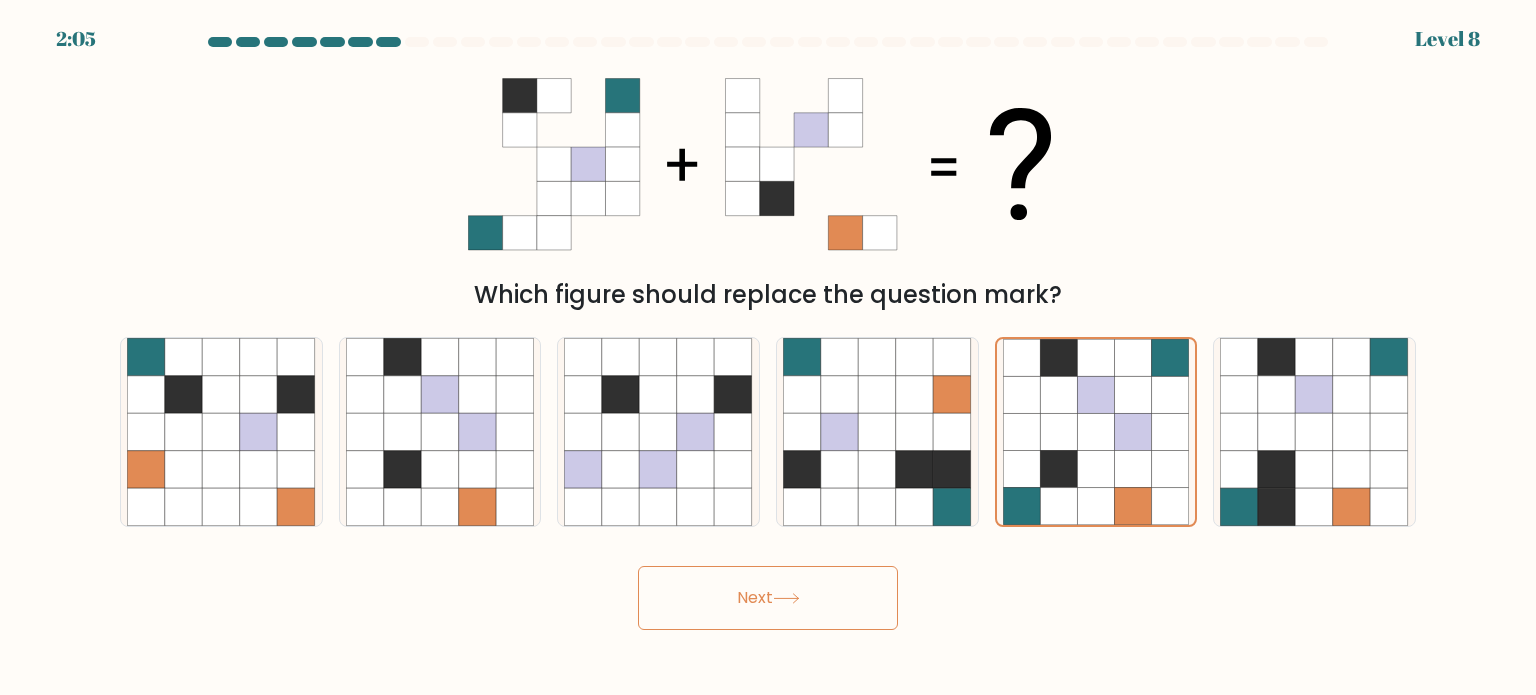 click on "Next" at bounding box center (768, 598) 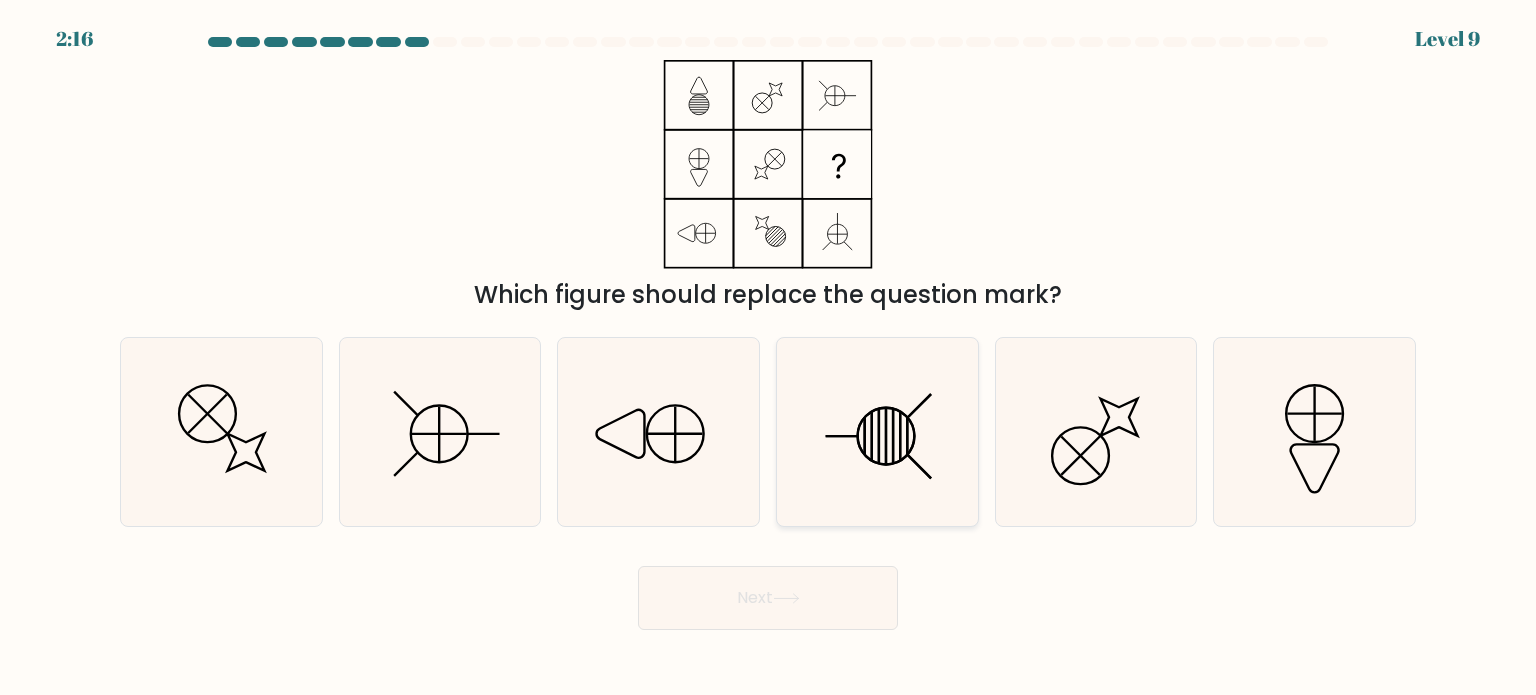 click at bounding box center (877, 432) 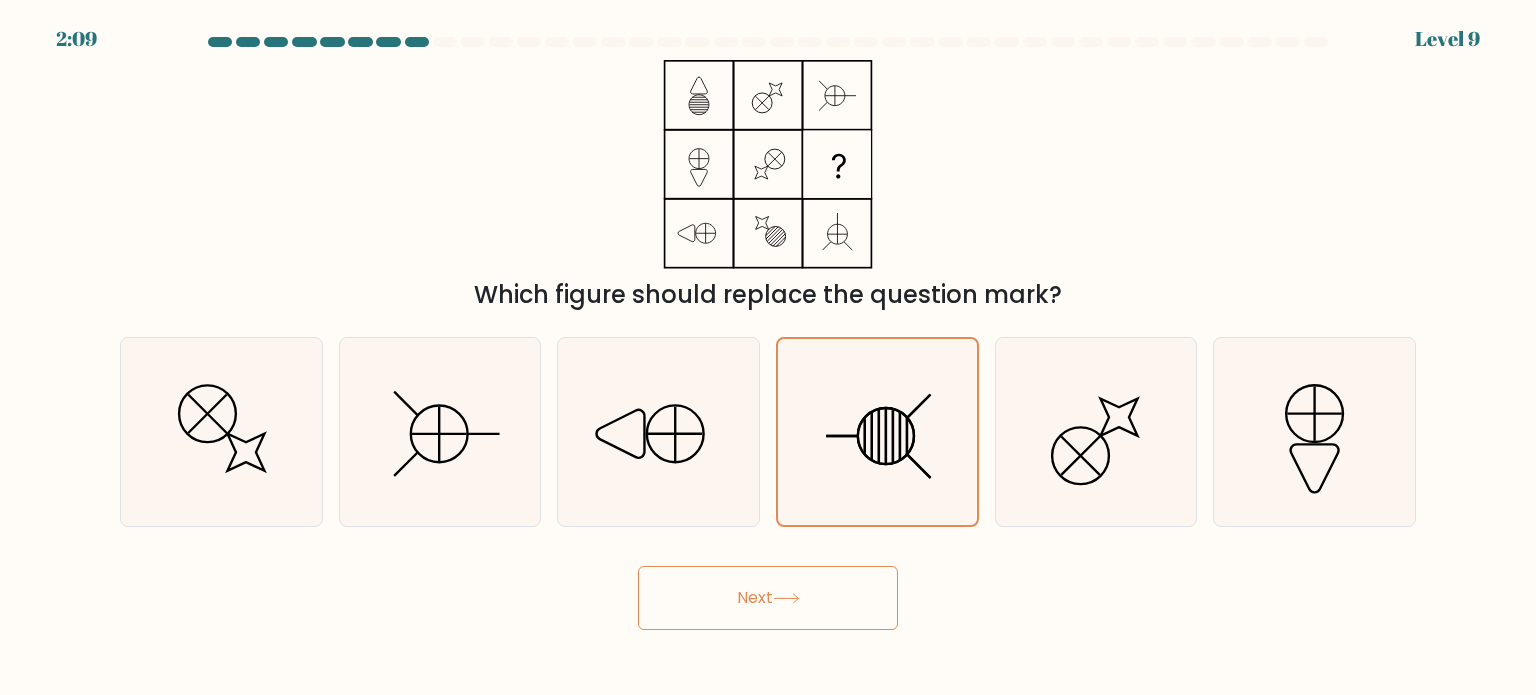 click on "Next" at bounding box center [768, 598] 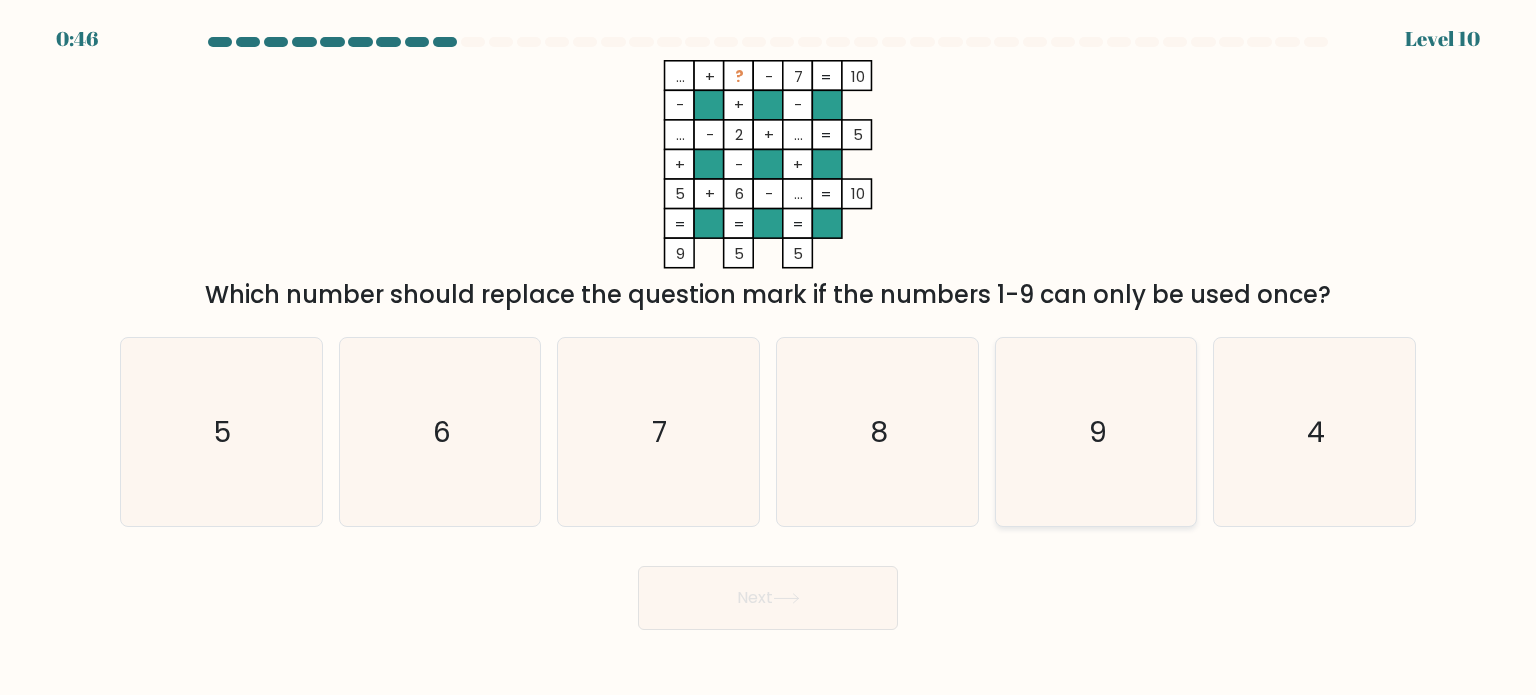 click on "9" at bounding box center [1096, 432] 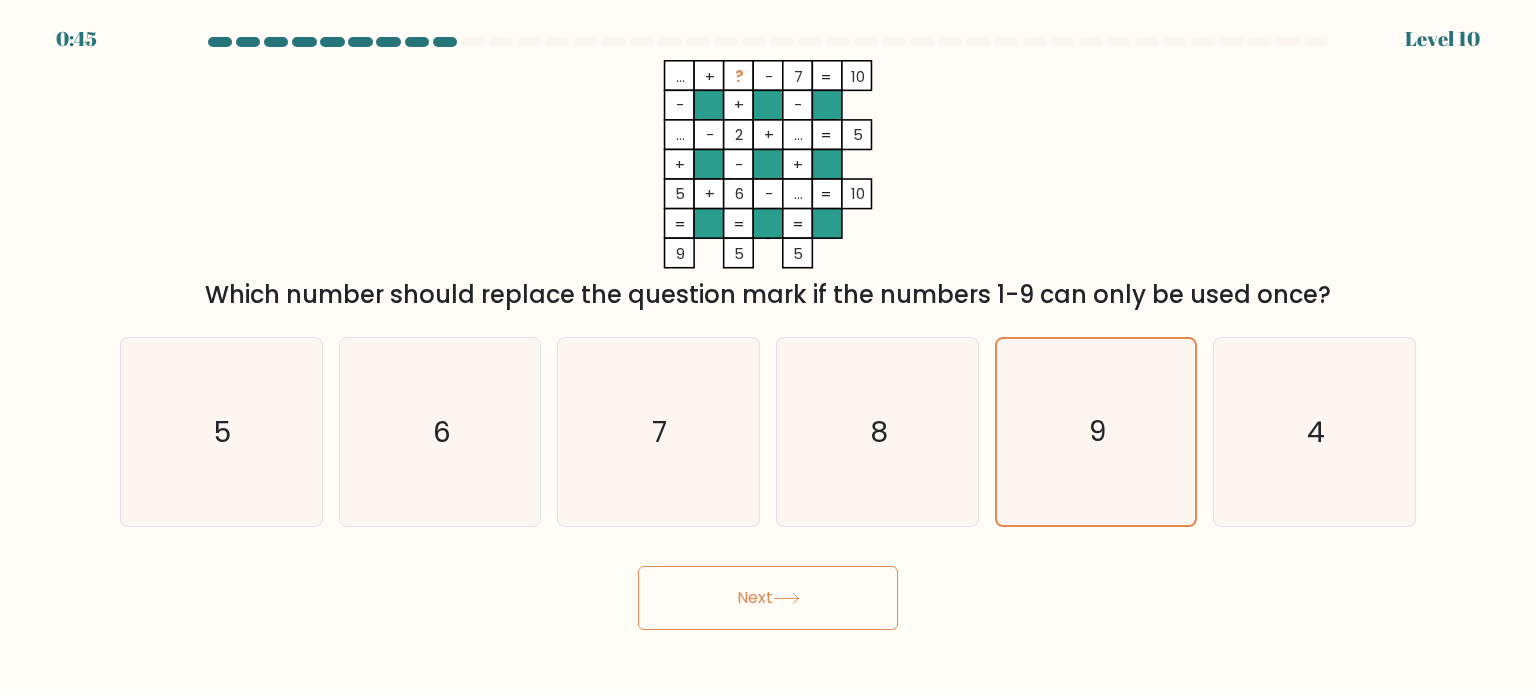 click on "Next" at bounding box center (768, 598) 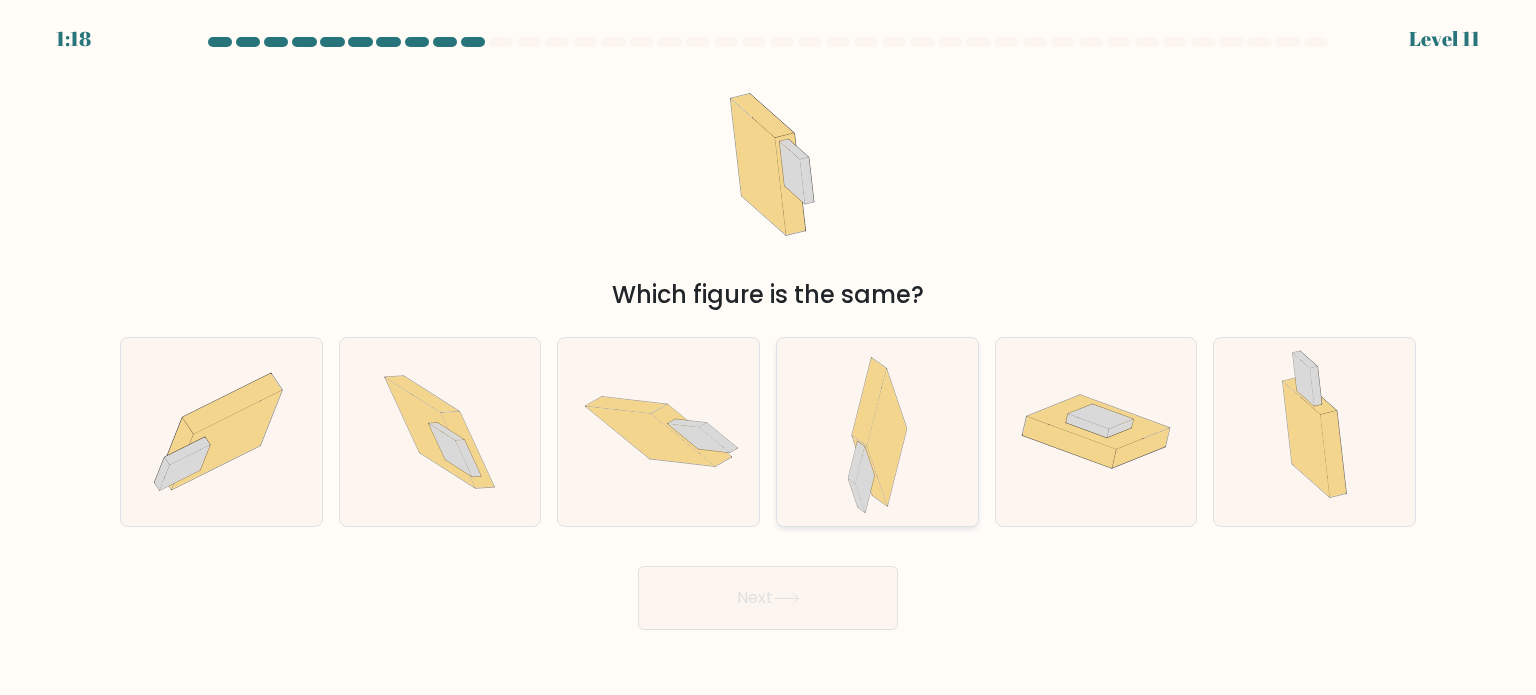click at bounding box center [869, 402] 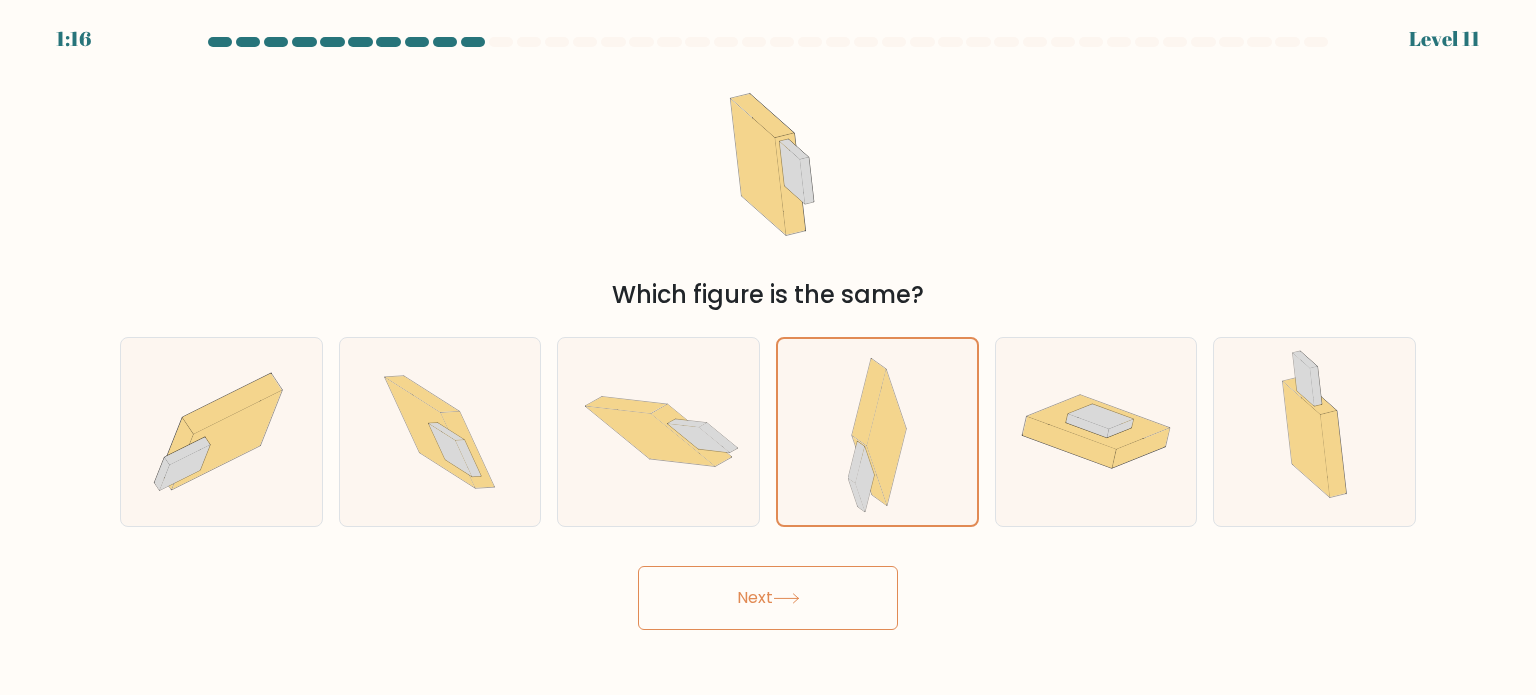 click on "Next" at bounding box center (768, 598) 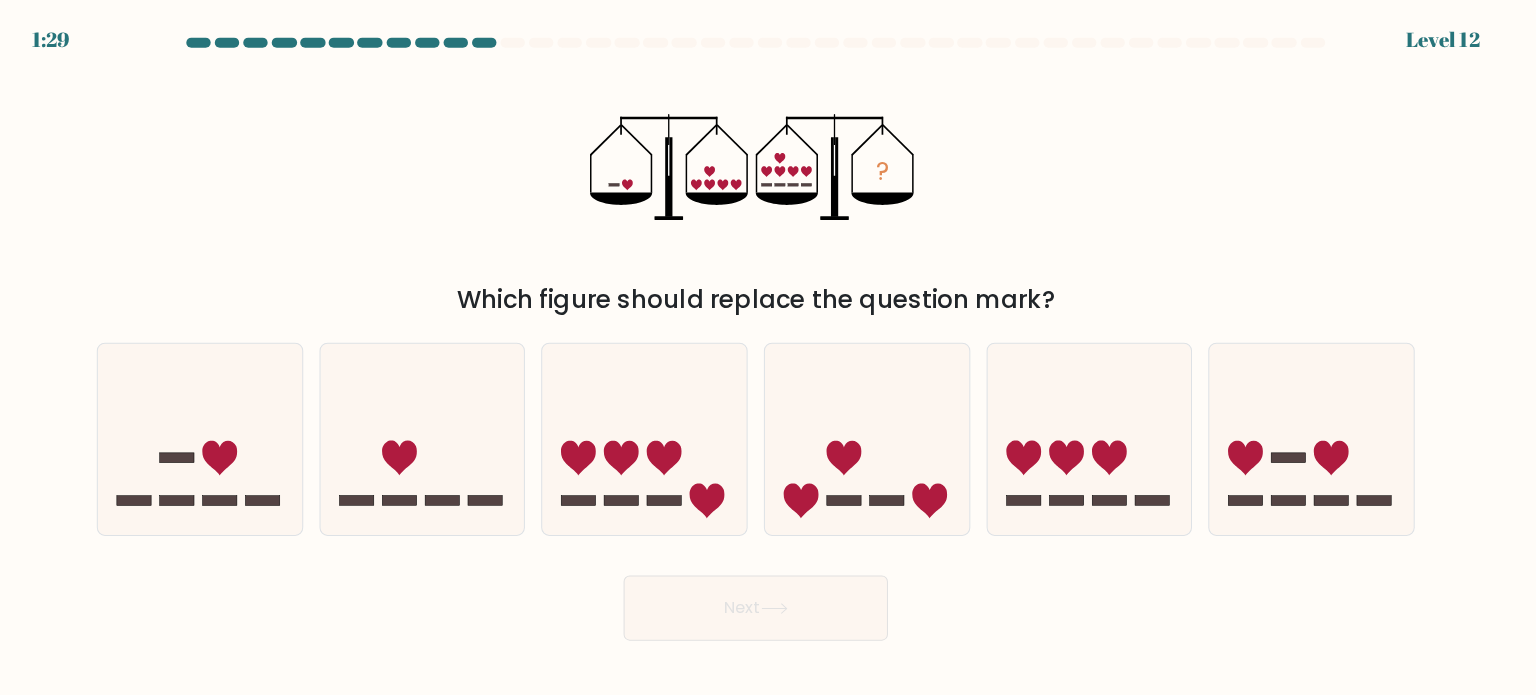 scroll, scrollTop: 0, scrollLeft: 0, axis: both 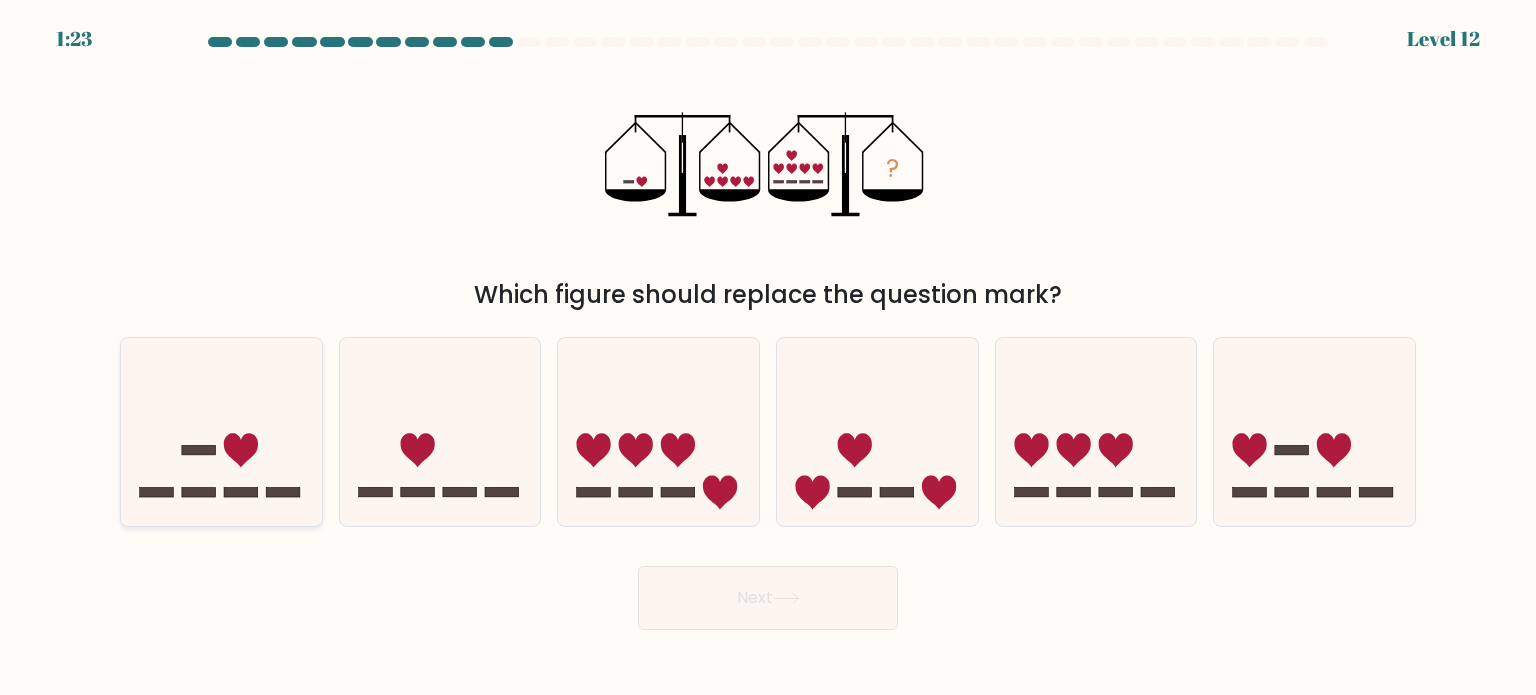 click at bounding box center (221, 432) 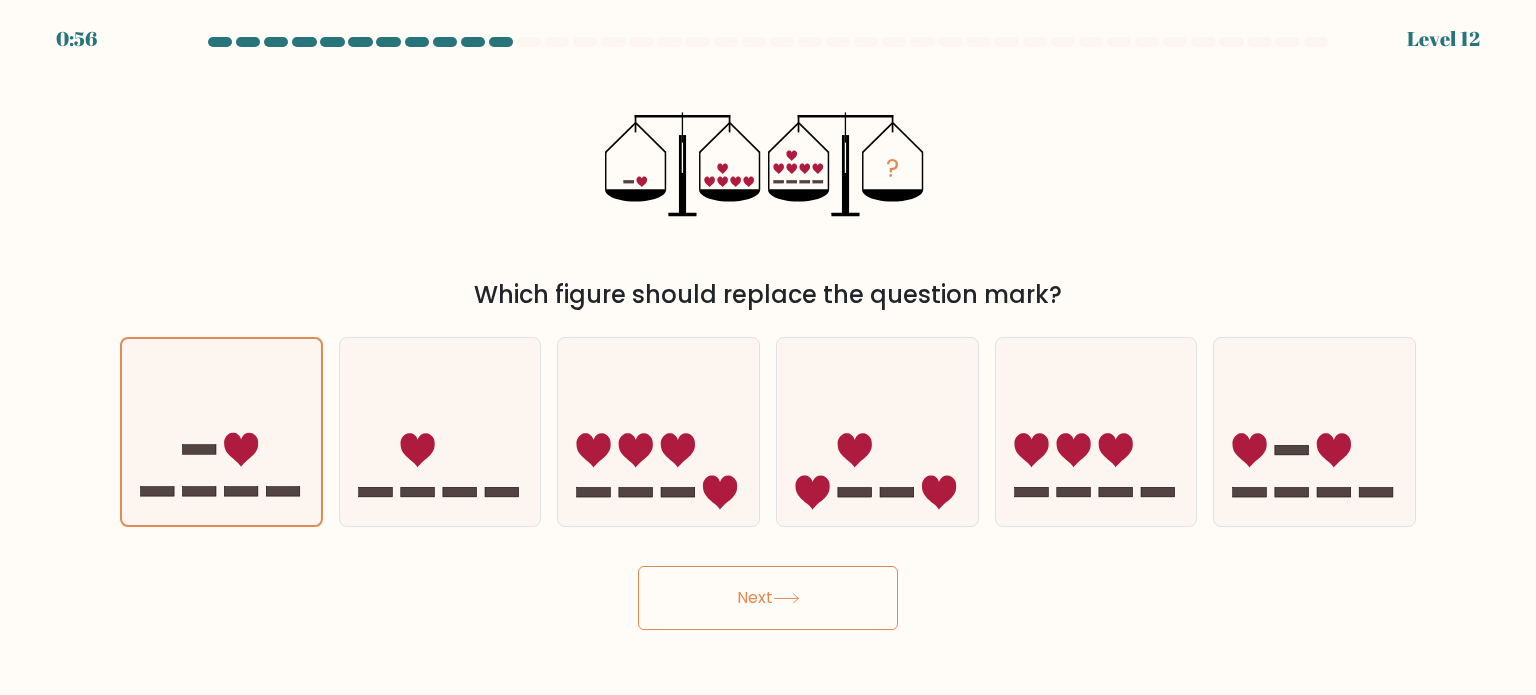 click on "Next" at bounding box center (768, 598) 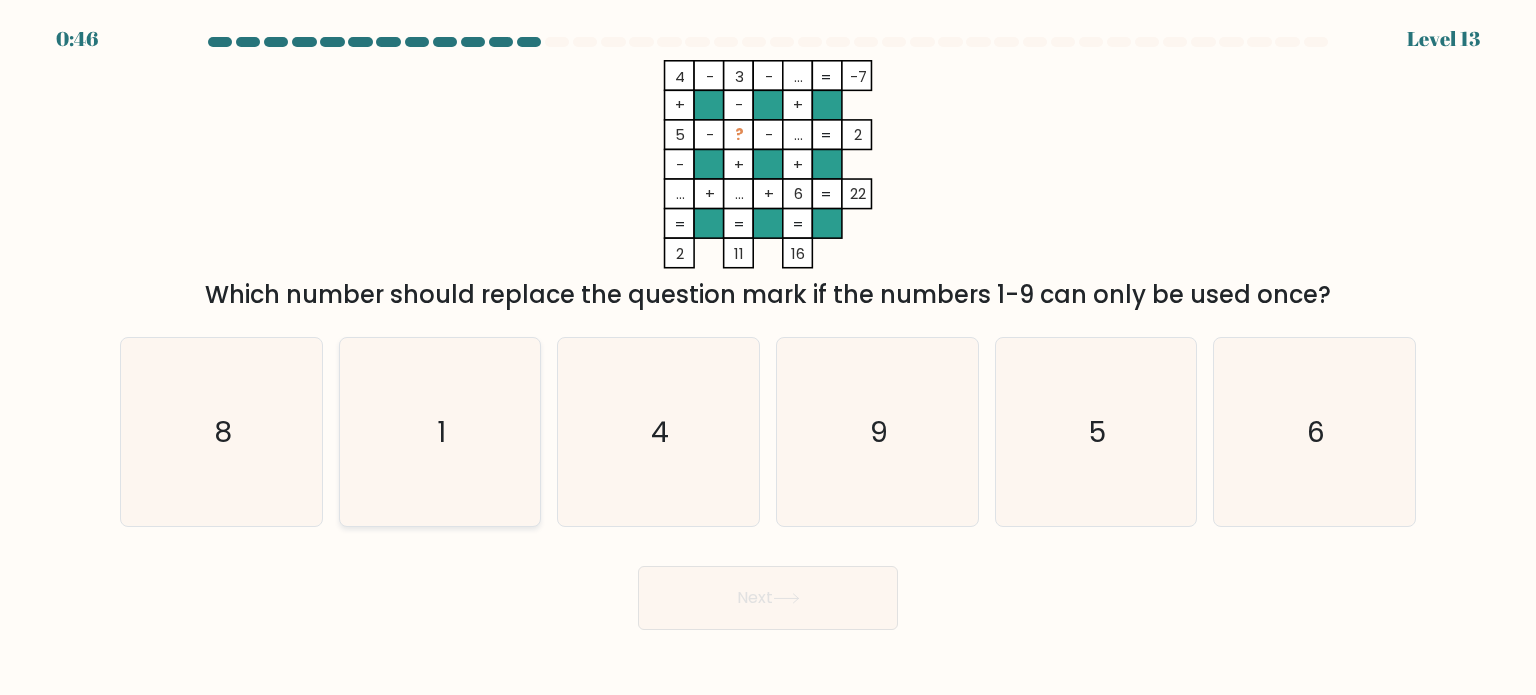 click on "1" at bounding box center [440, 432] 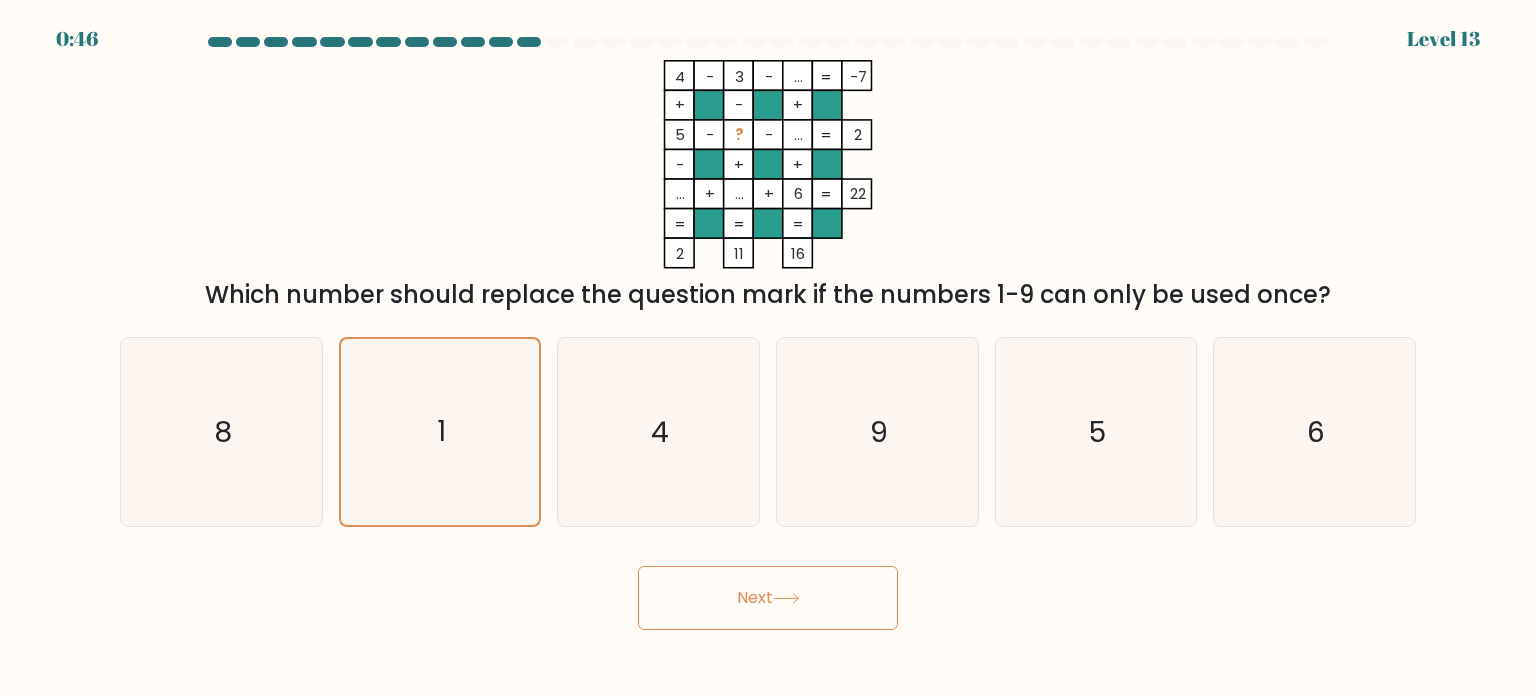 click on "Next" at bounding box center [768, 598] 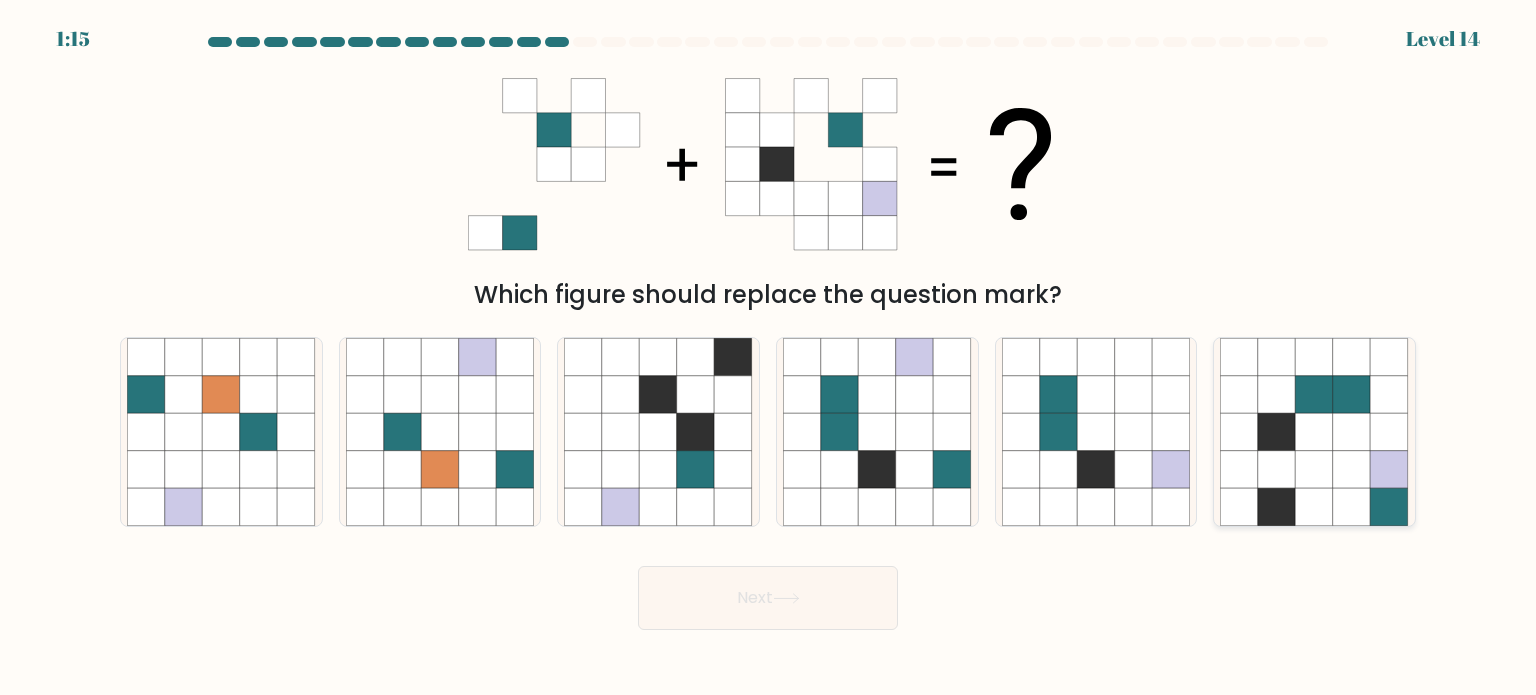click at bounding box center (1352, 469) 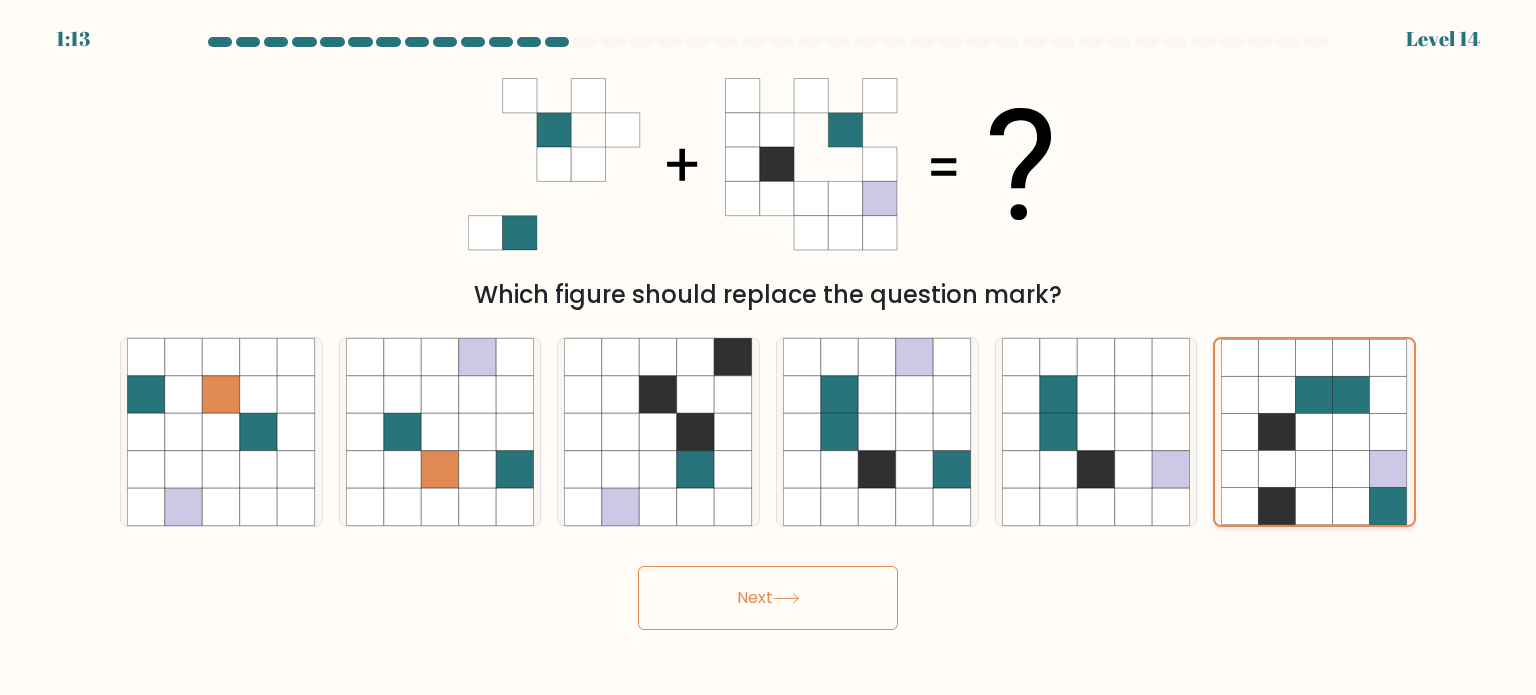 click at bounding box center [1277, 468] 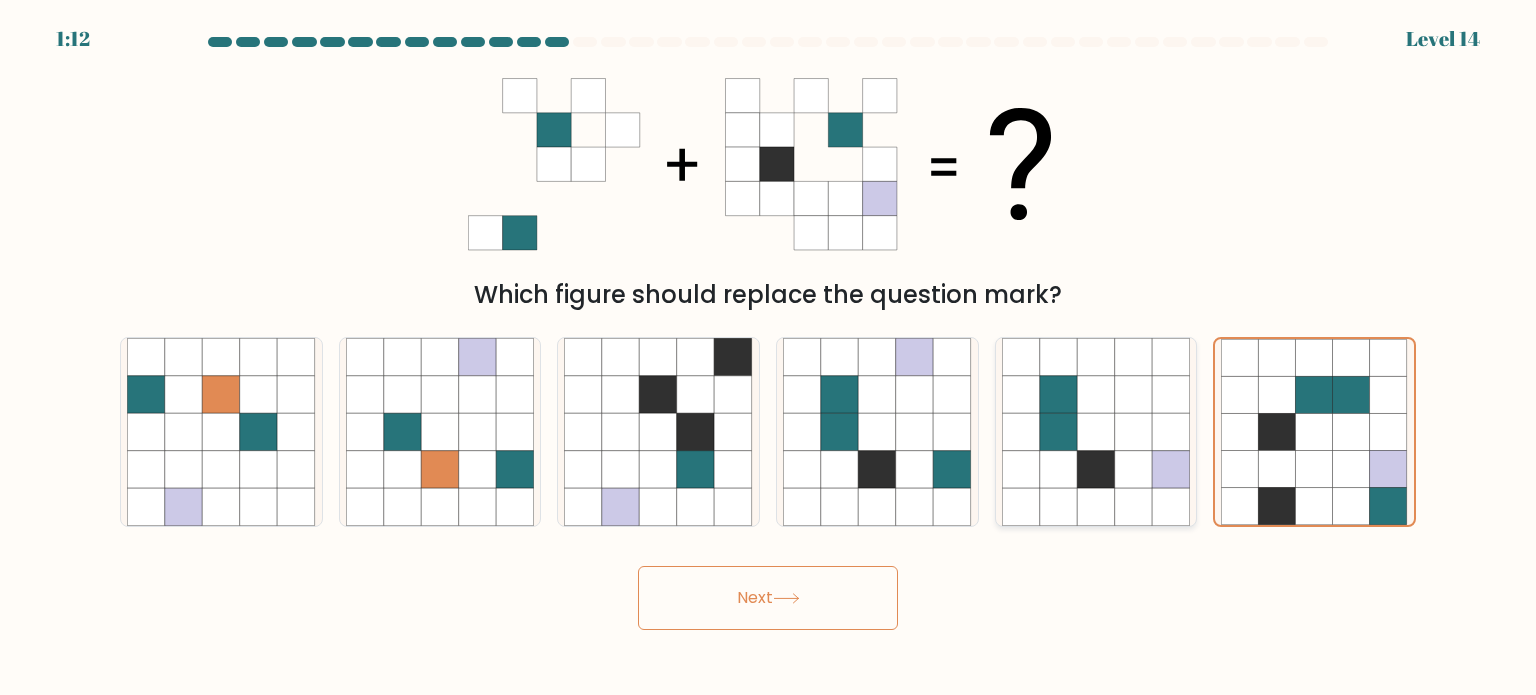 click at bounding box center [1021, 507] 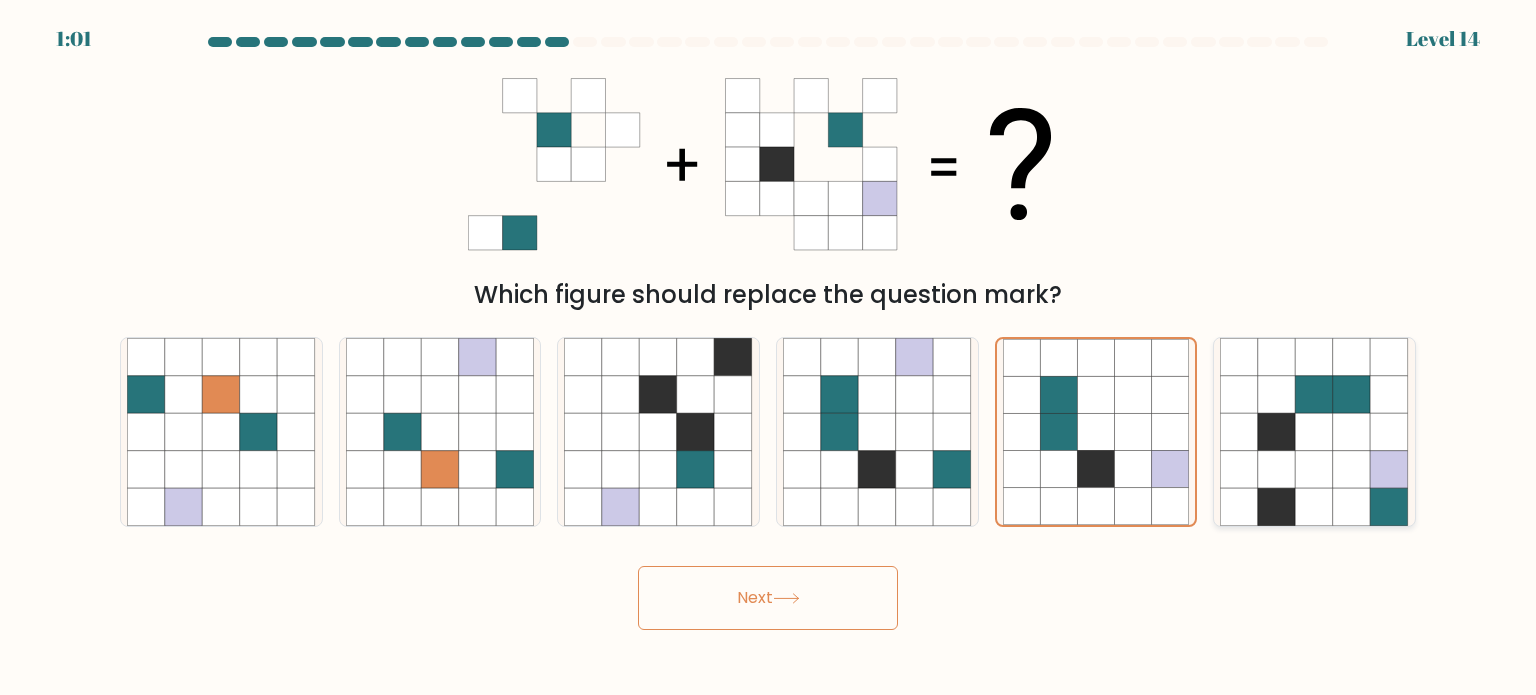 click at bounding box center (1315, 394) 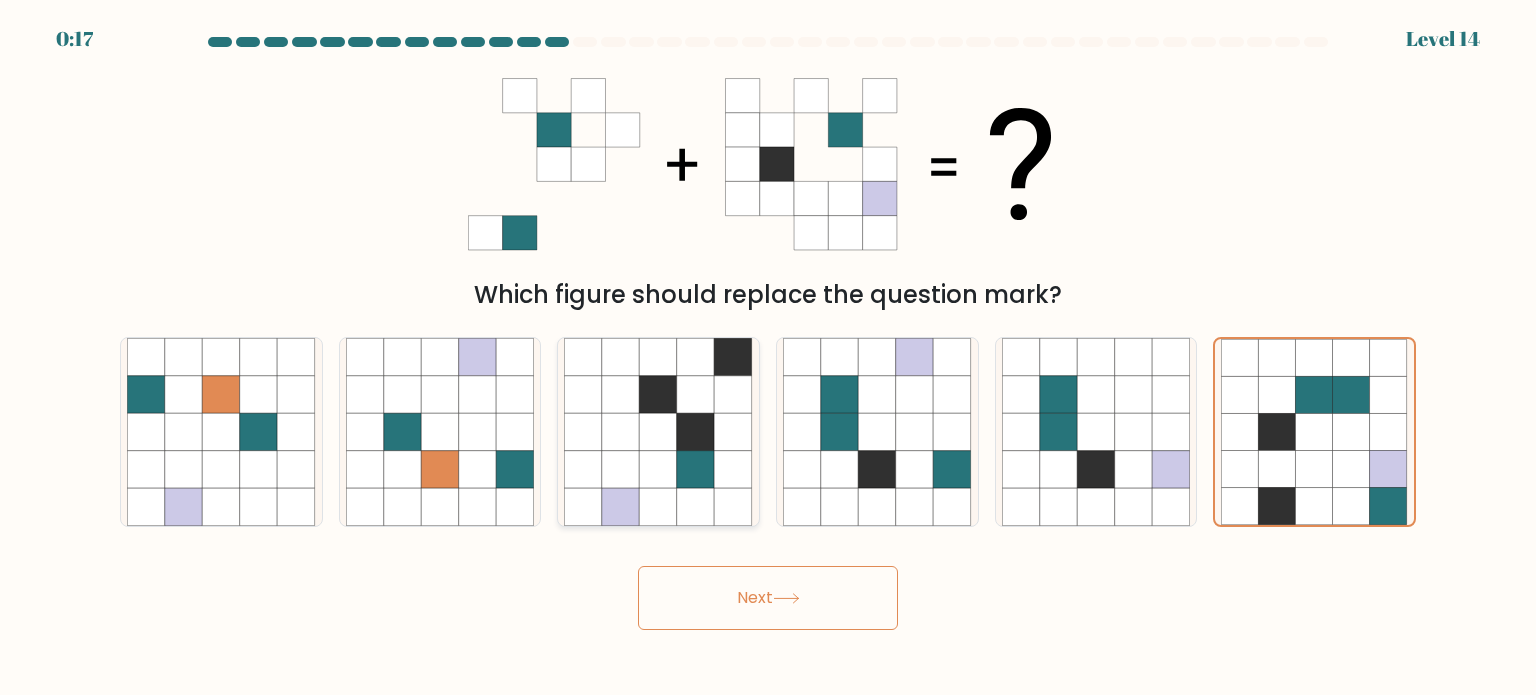 click at bounding box center (621, 432) 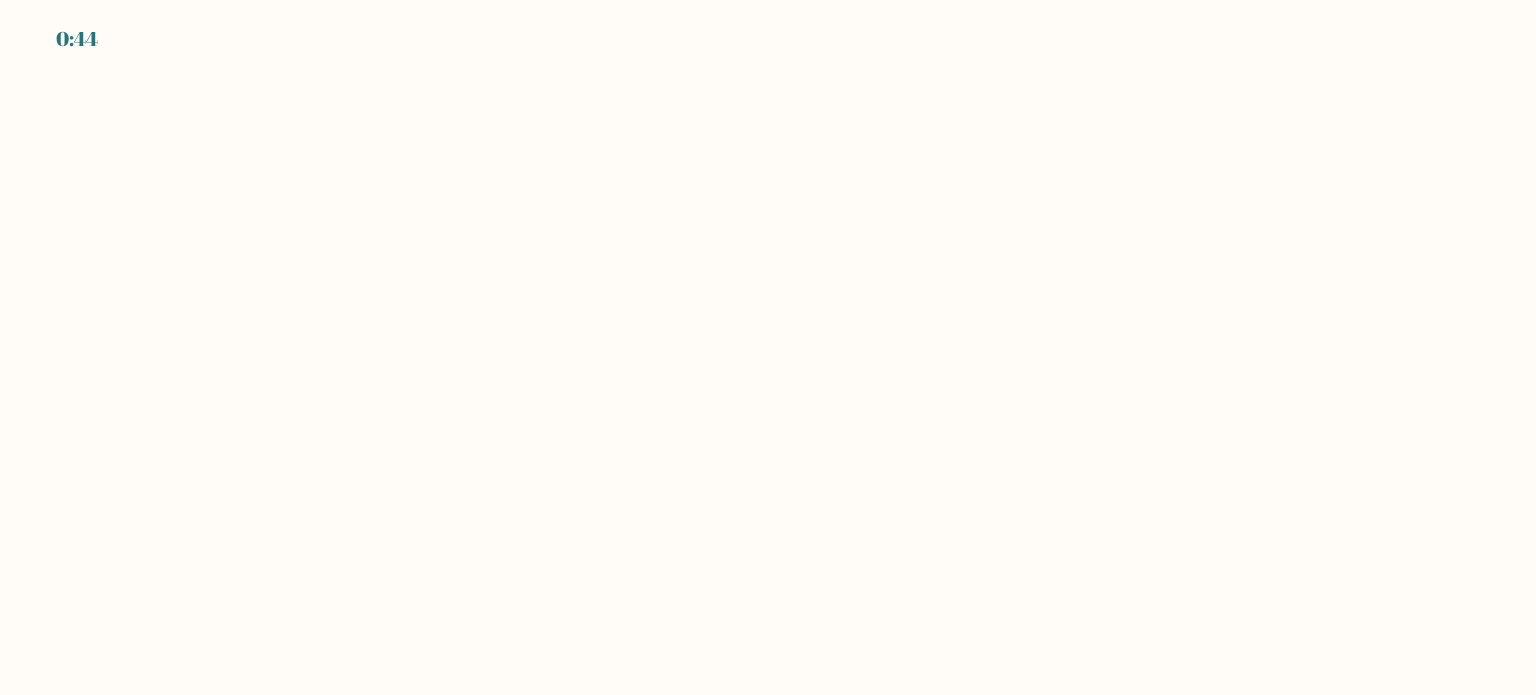 scroll, scrollTop: 0, scrollLeft: 0, axis: both 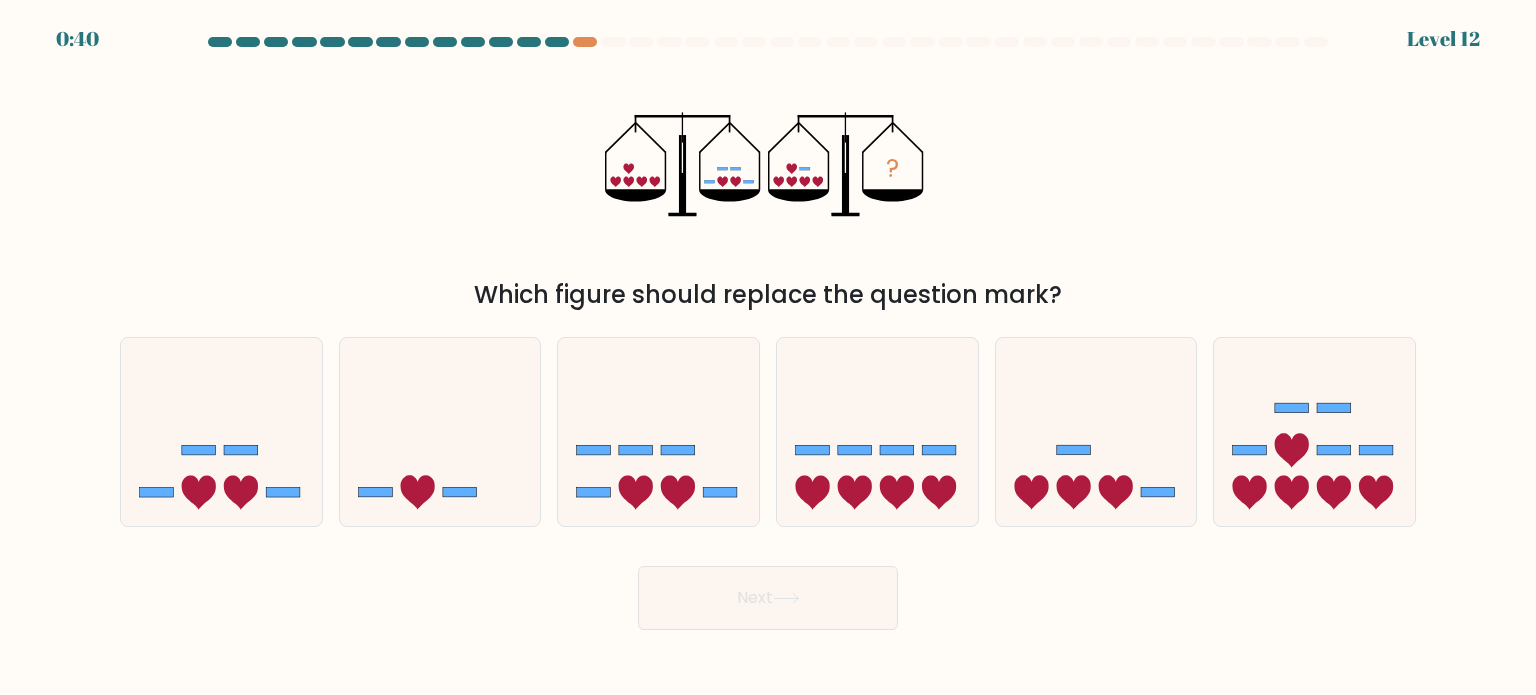 click at bounding box center [768, 46] 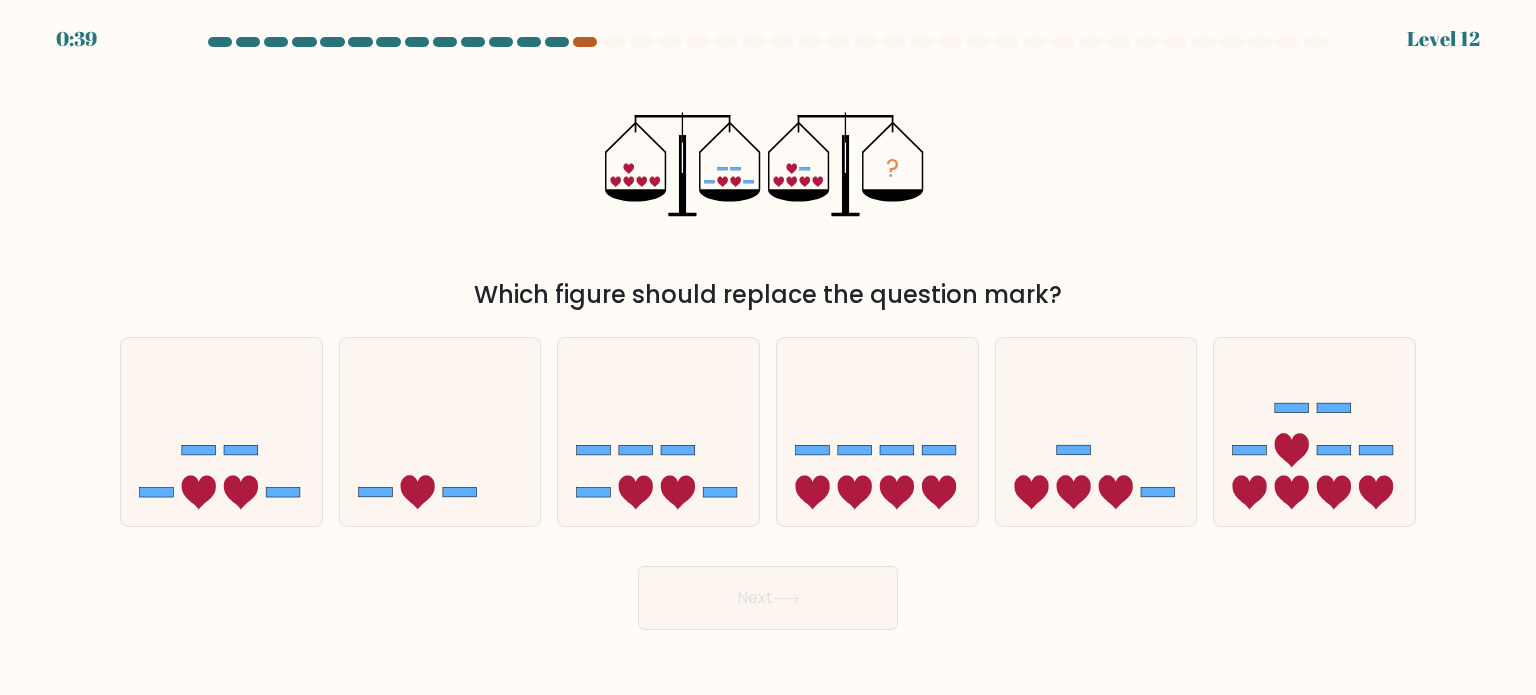 click at bounding box center (585, 42) 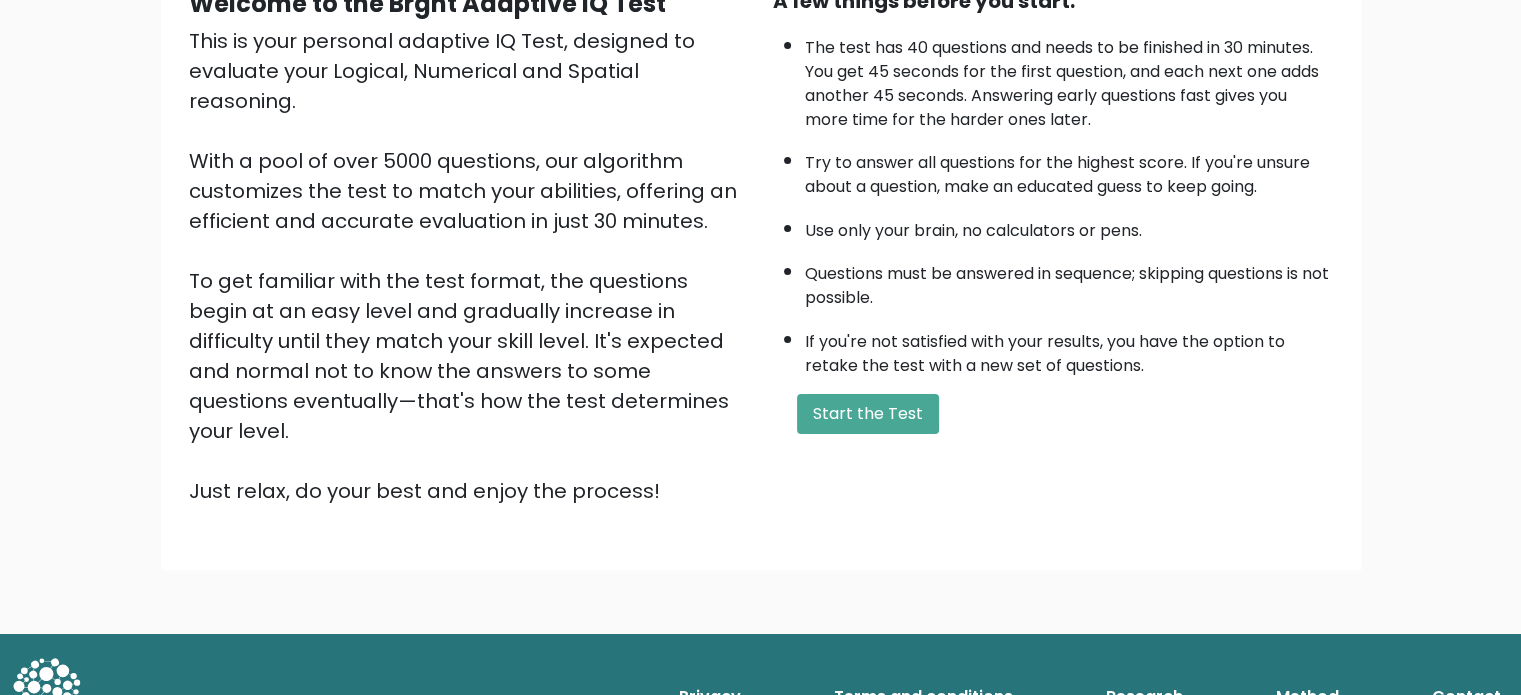 scroll, scrollTop: 220, scrollLeft: 0, axis: vertical 